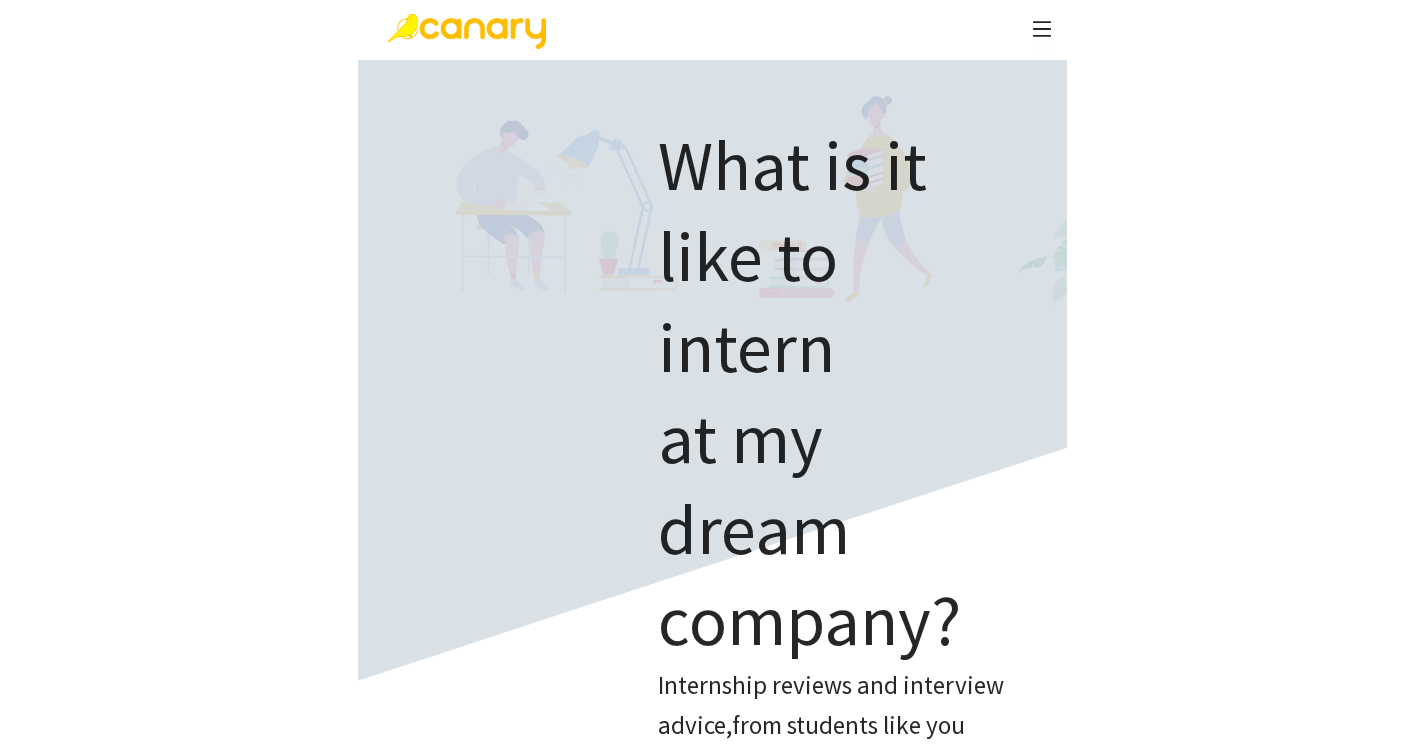 scroll, scrollTop: 0, scrollLeft: 0, axis: both 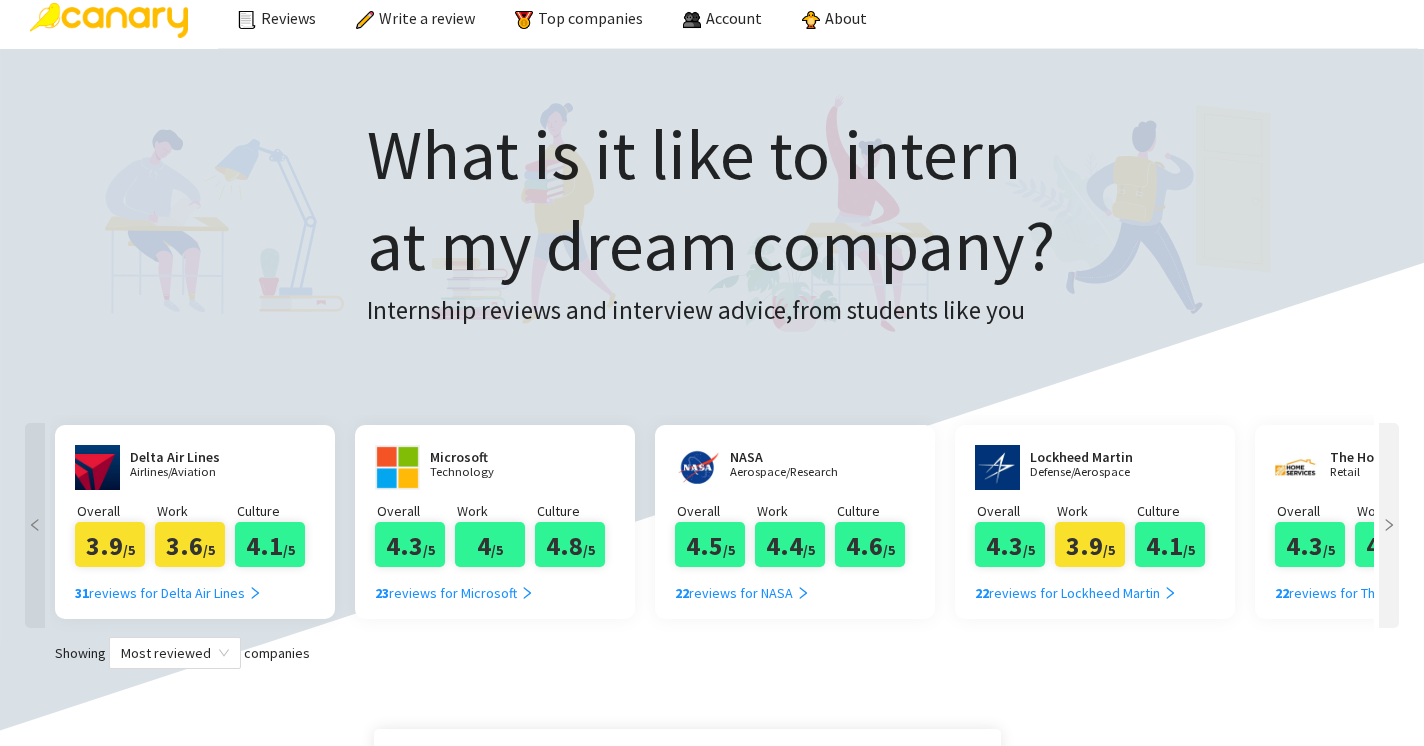 click at bounding box center (35, 525) 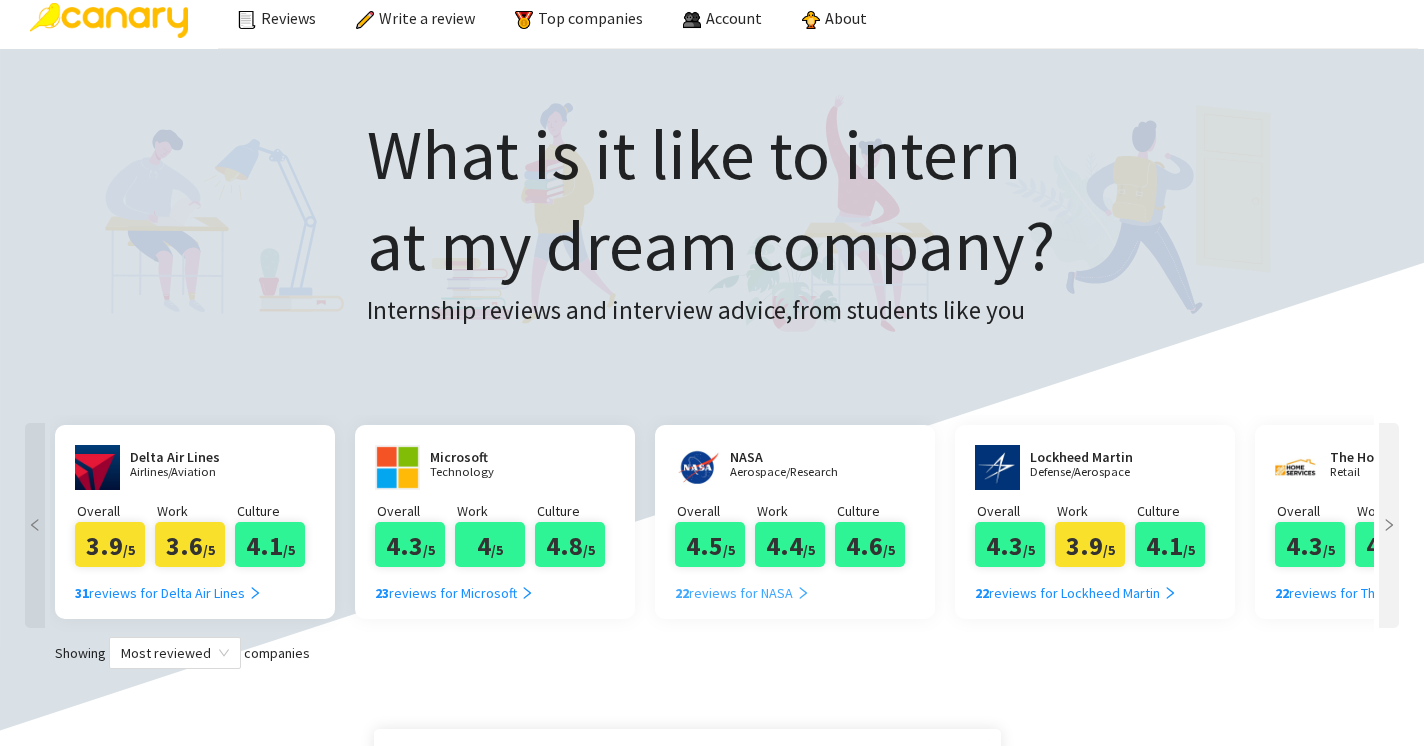 click on "22  reviews for   NASA" at bounding box center (742, 593) 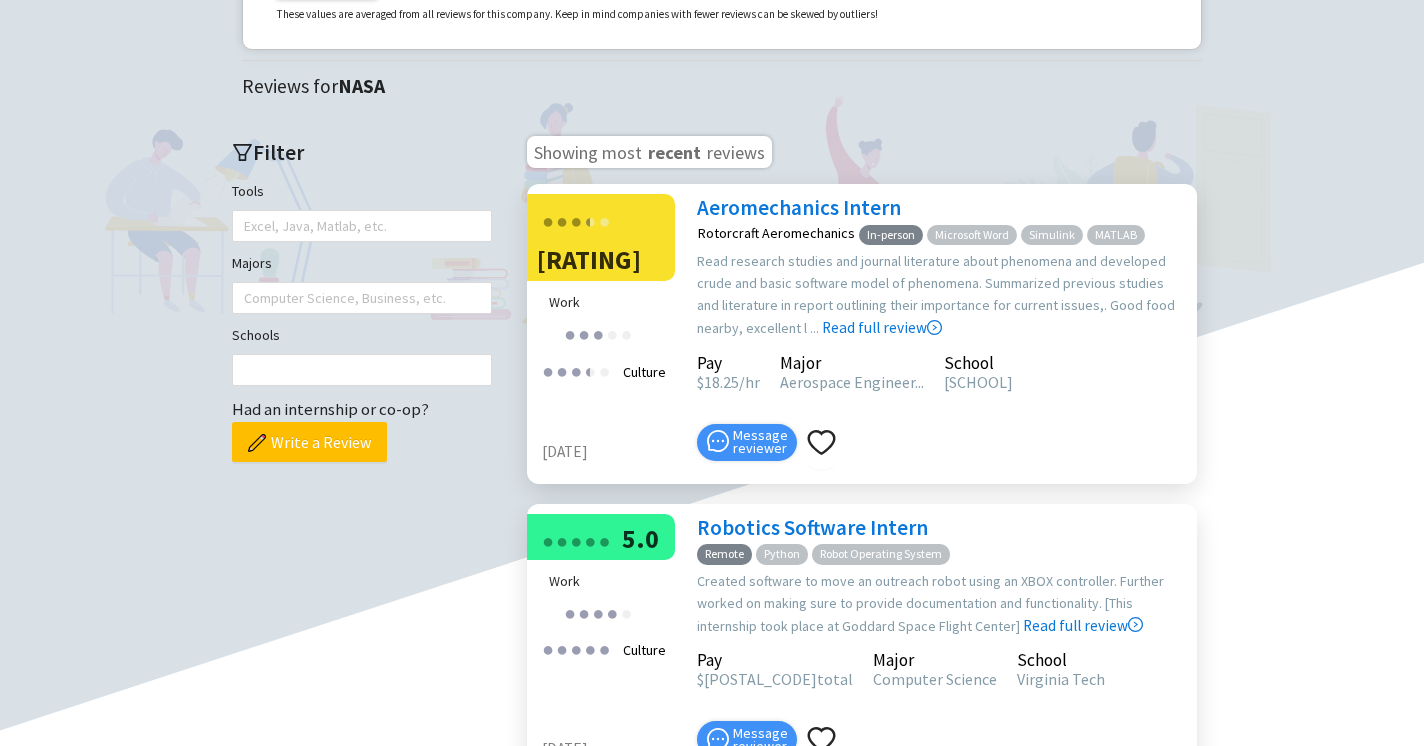 scroll, scrollTop: 566, scrollLeft: 0, axis: vertical 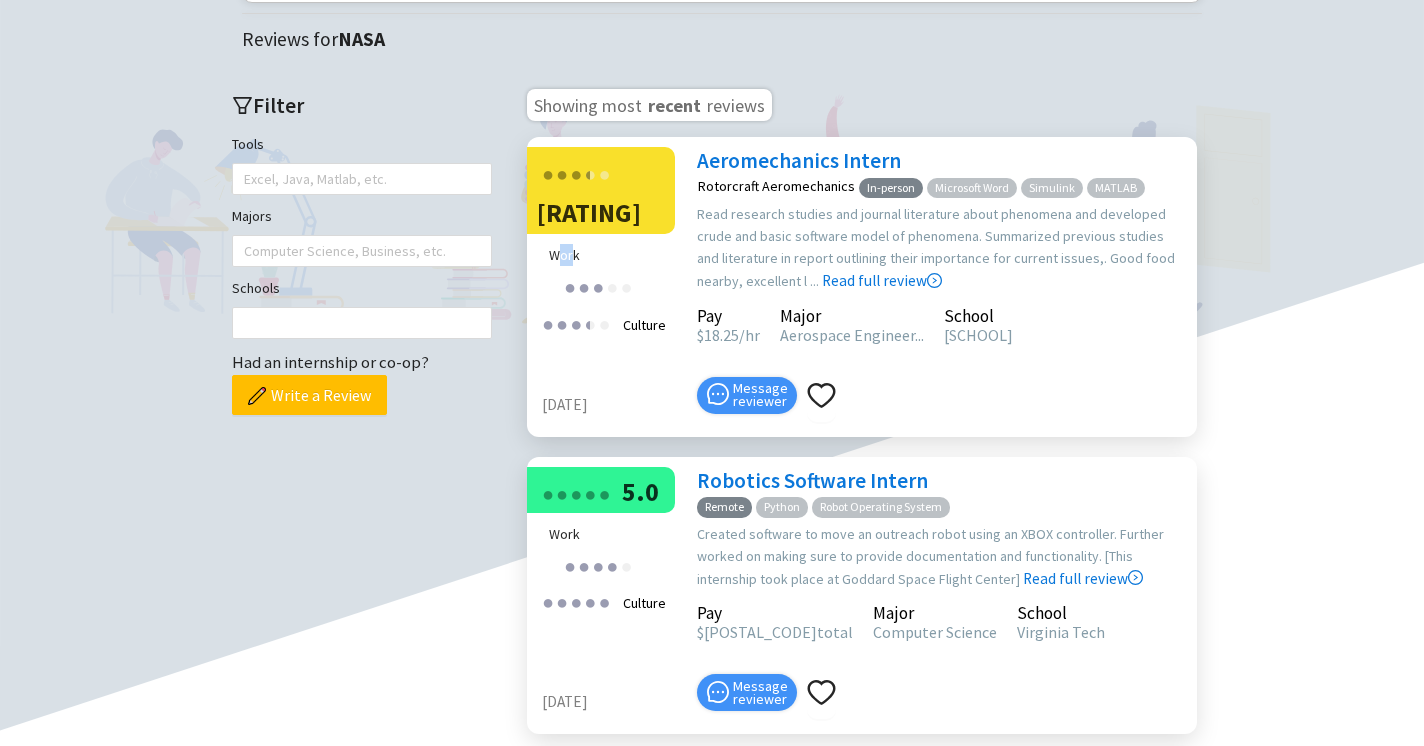 drag, startPoint x: 556, startPoint y: 408, endPoint x: 572, endPoint y: 407, distance: 16.03122 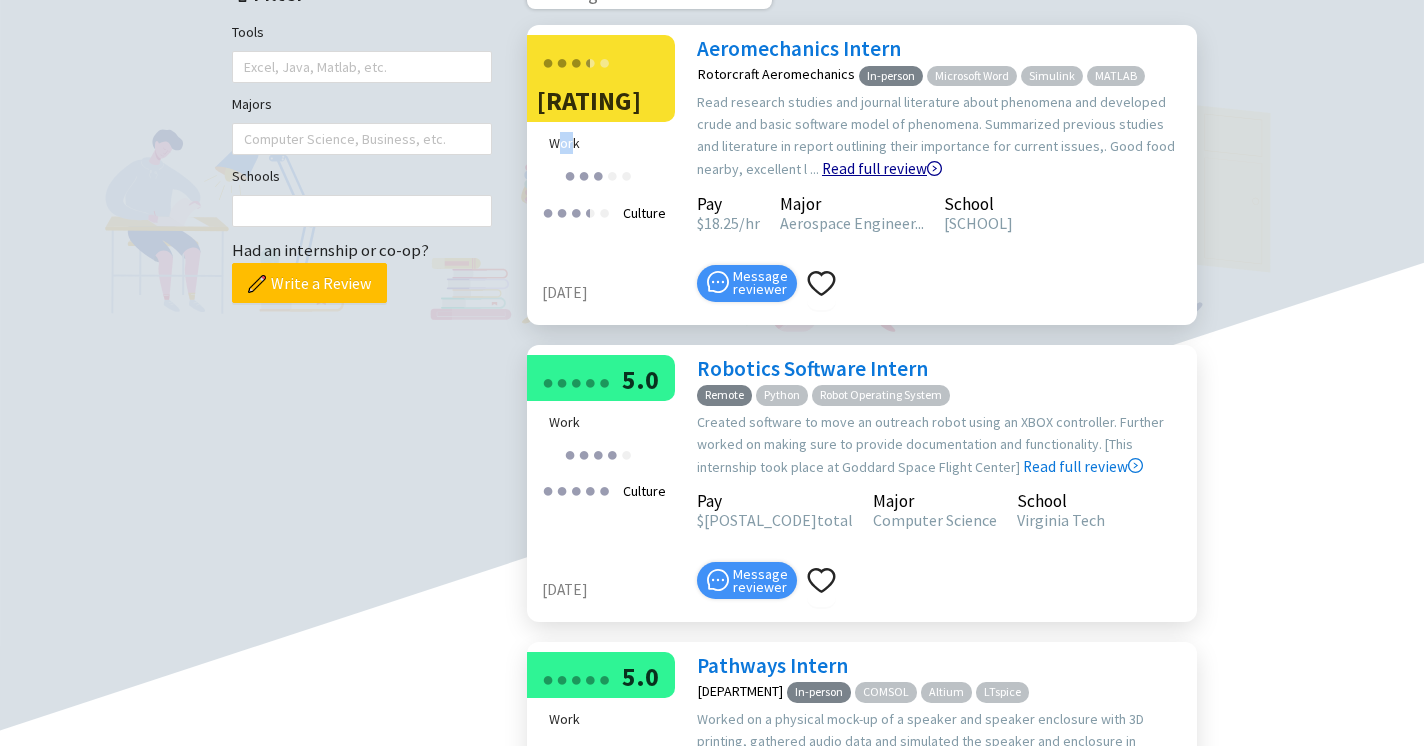 scroll, scrollTop: 678, scrollLeft: 0, axis: vertical 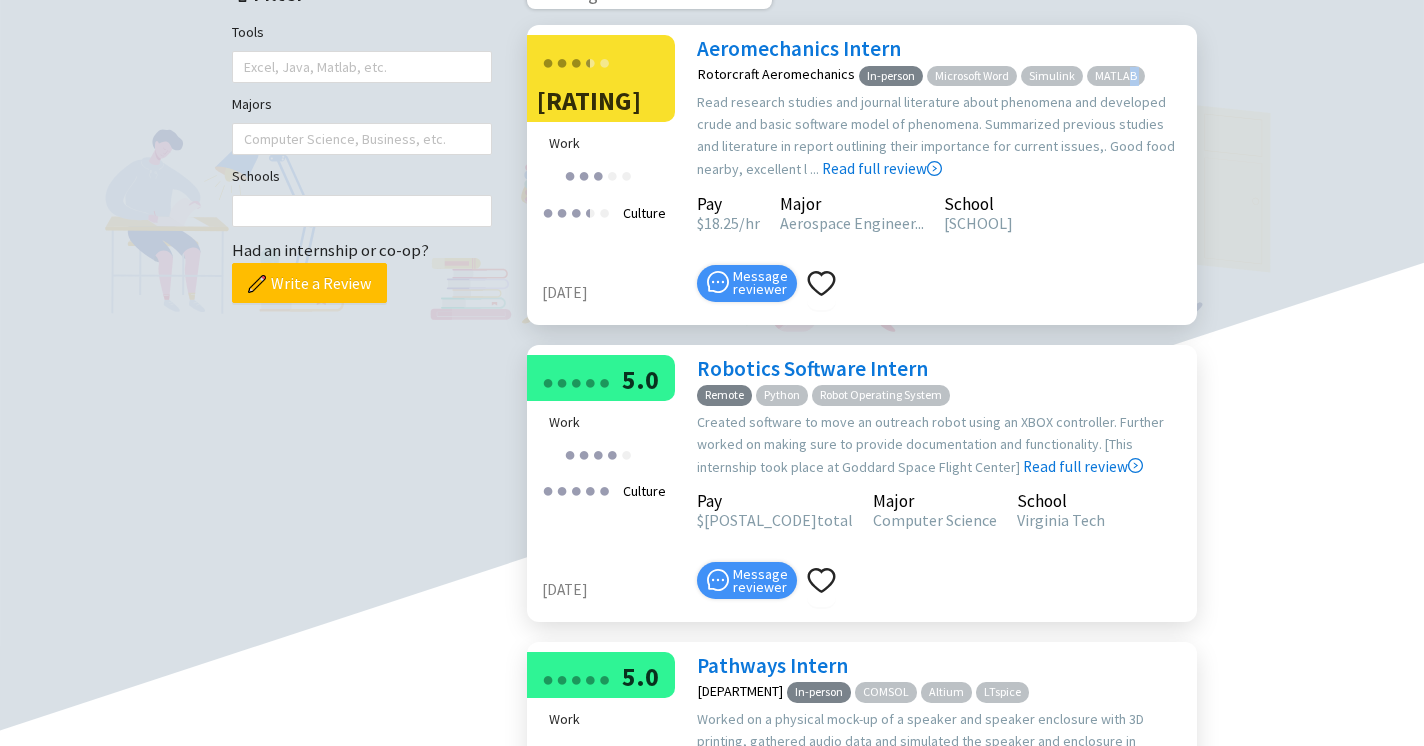 drag, startPoint x: 855, startPoint y: 267, endPoint x: 1124, endPoint y: 271, distance: 269.02972 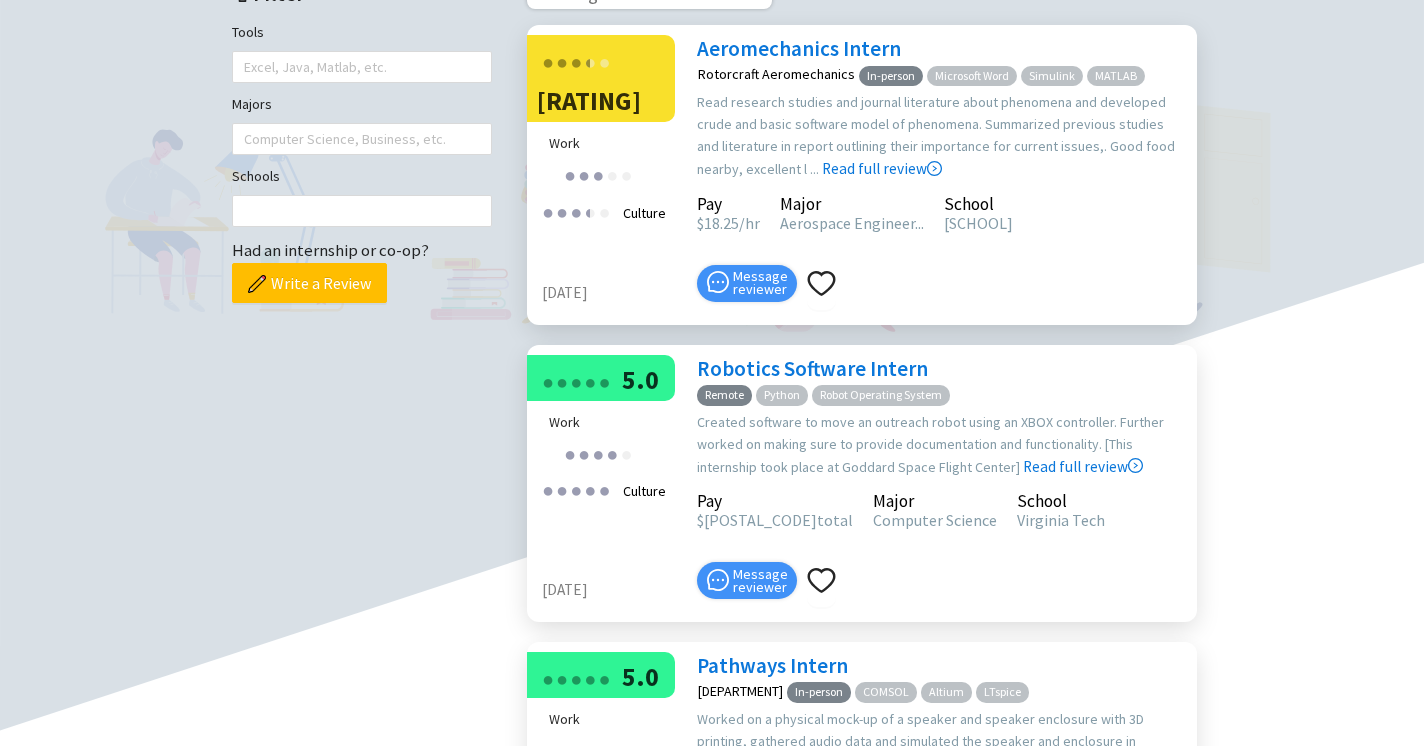 click on "In-person Microsoft Word Simulink MATLAB" at bounding box center (1005, 74) 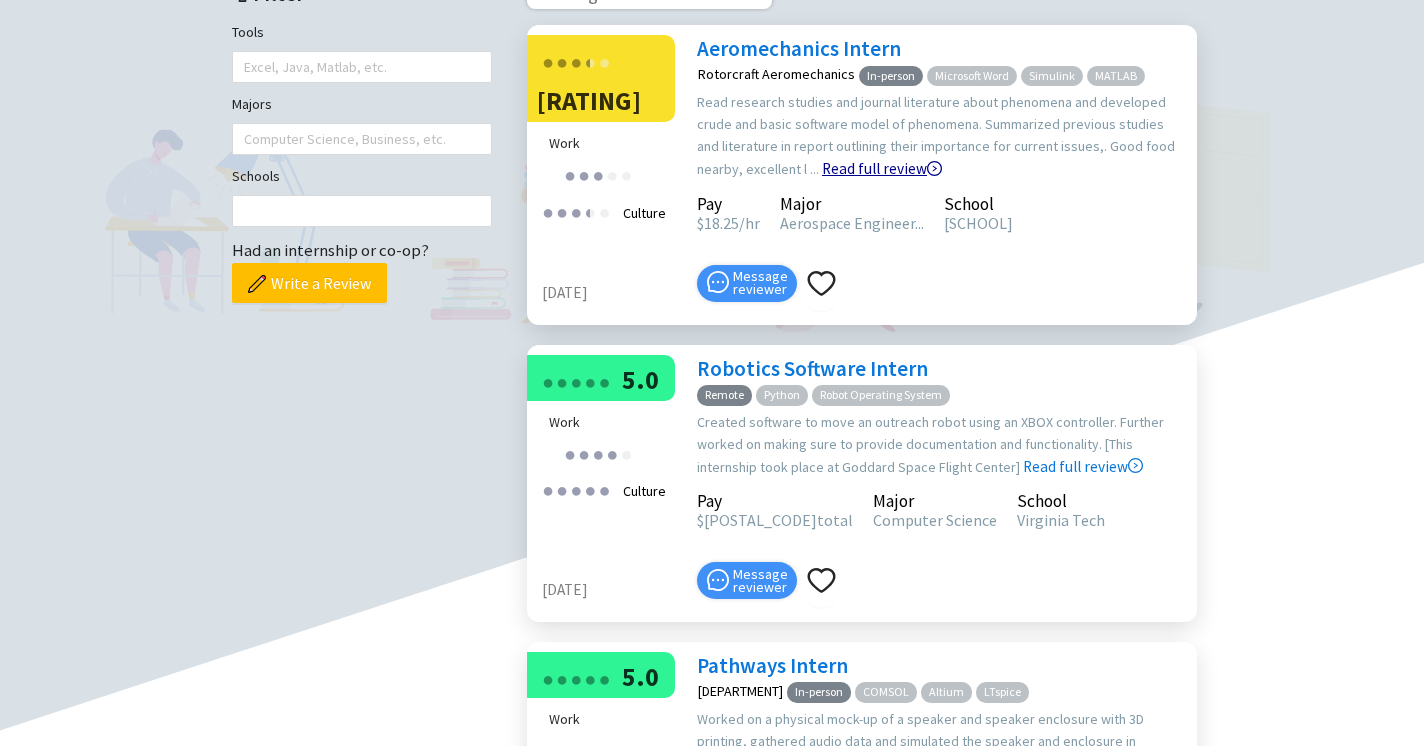 click on "Read full review" at bounding box center (882, 118) 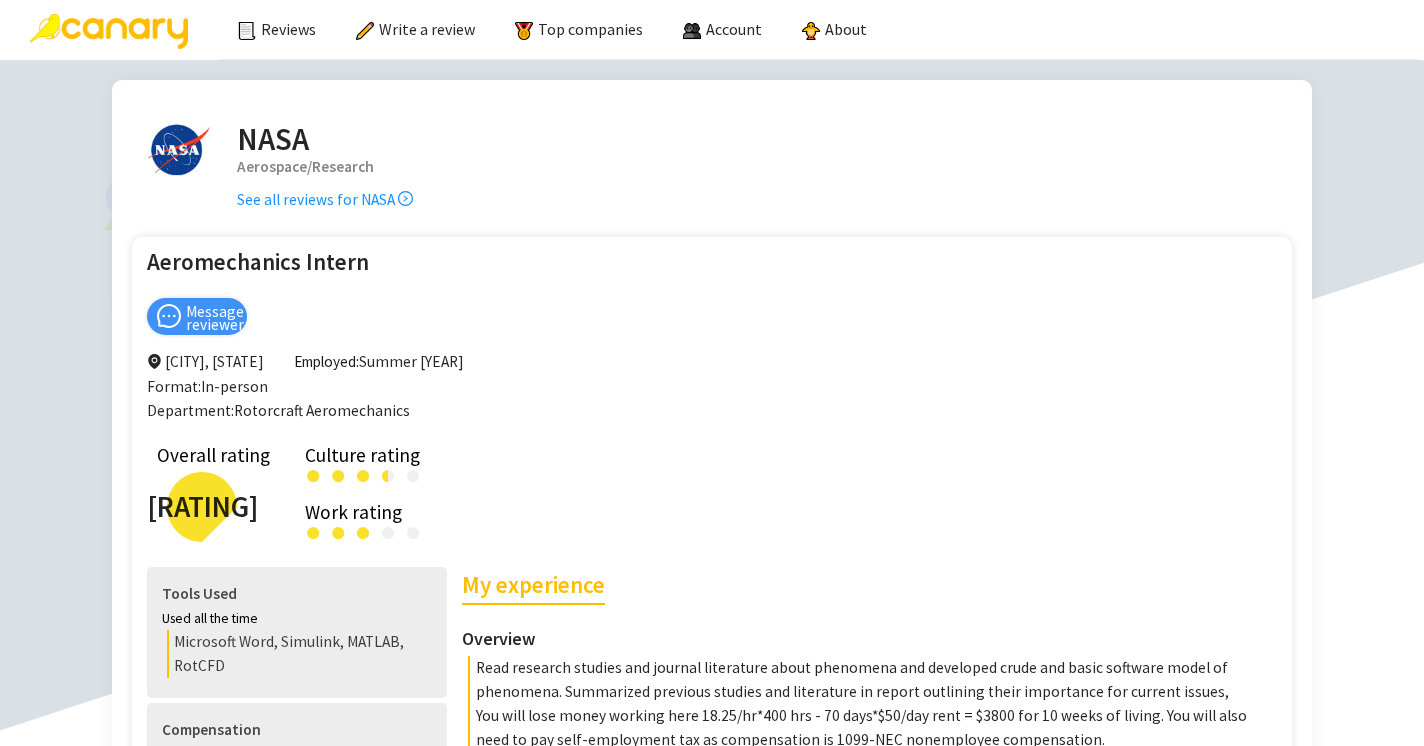 scroll, scrollTop: 96, scrollLeft: 0, axis: vertical 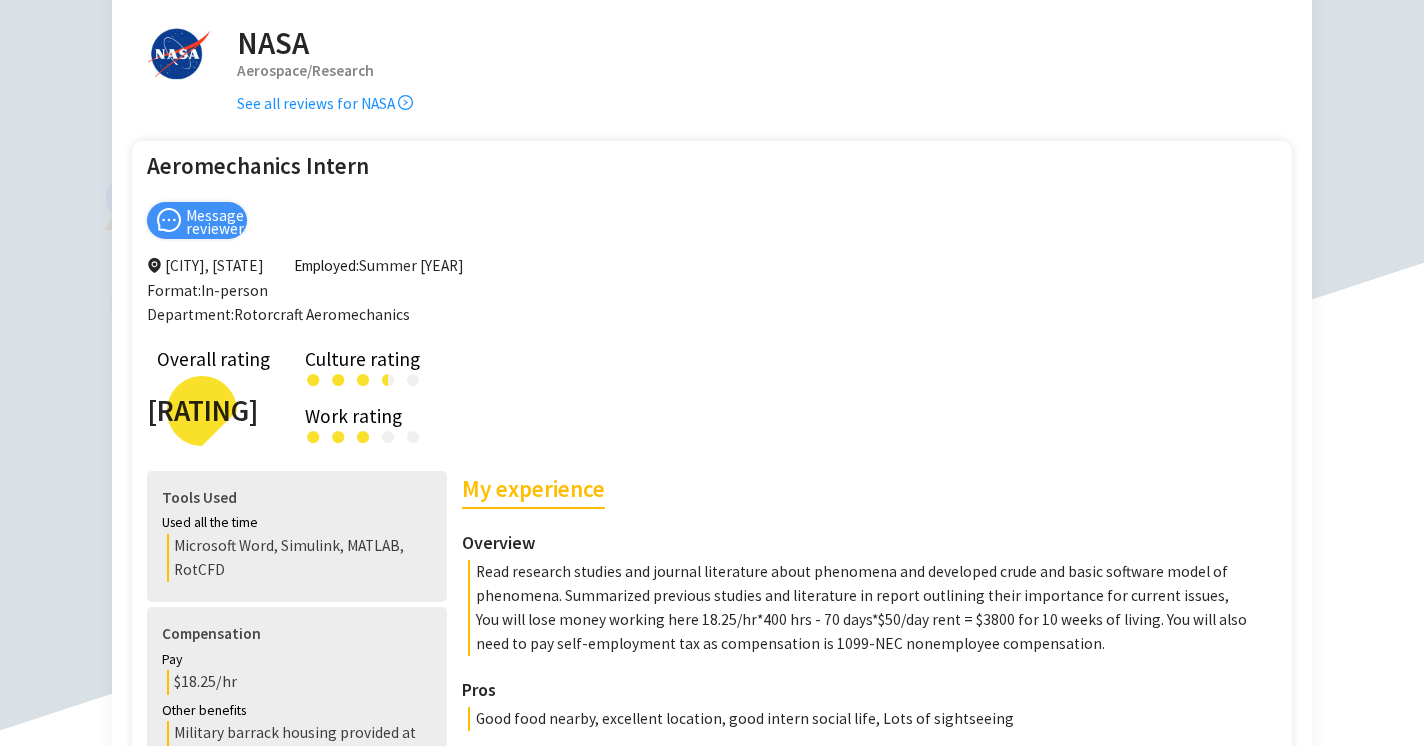 click on "Format:  In-person Department:  Rotorcraft Aeromechanics" at bounding box center [278, 302] 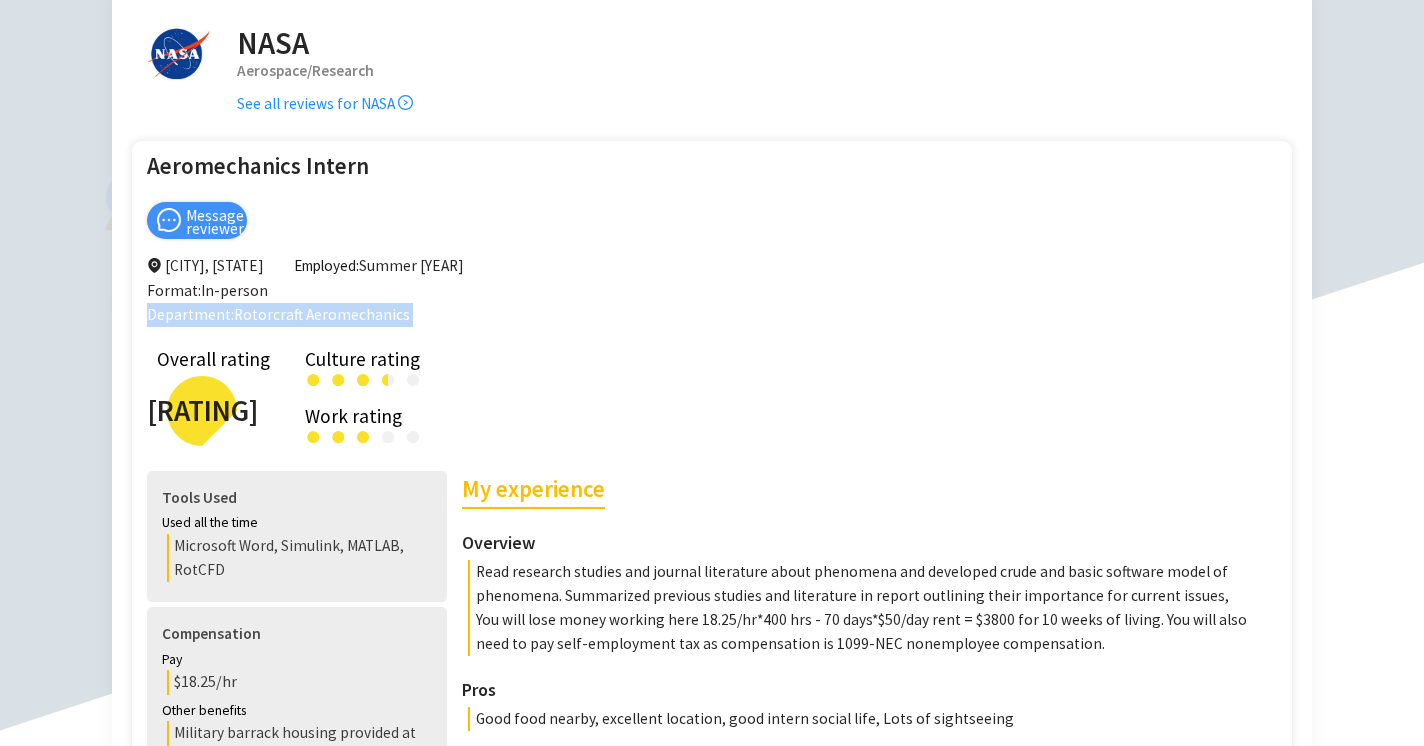 click on "Format:  In-person Department:  Rotorcraft Aeromechanics" at bounding box center (278, 302) 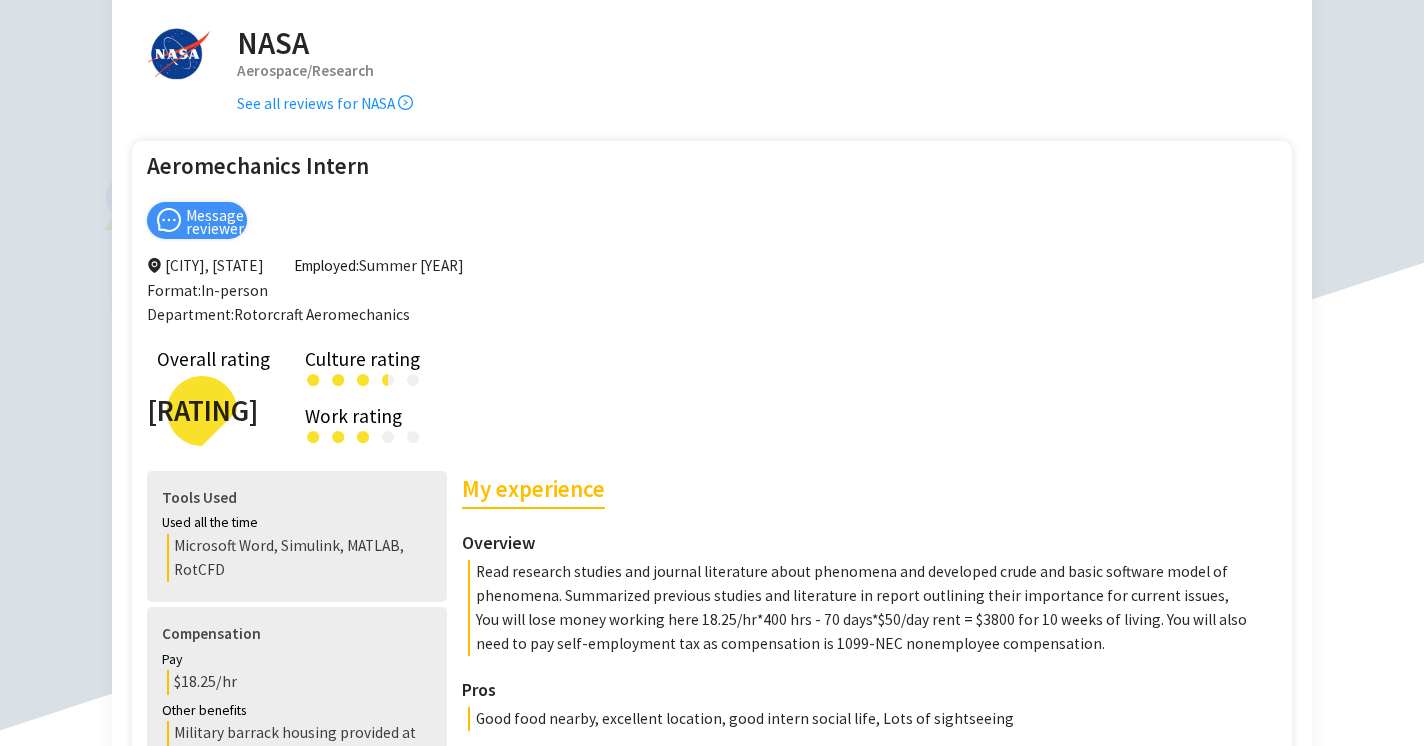 click on "[CITY], [STATE]" 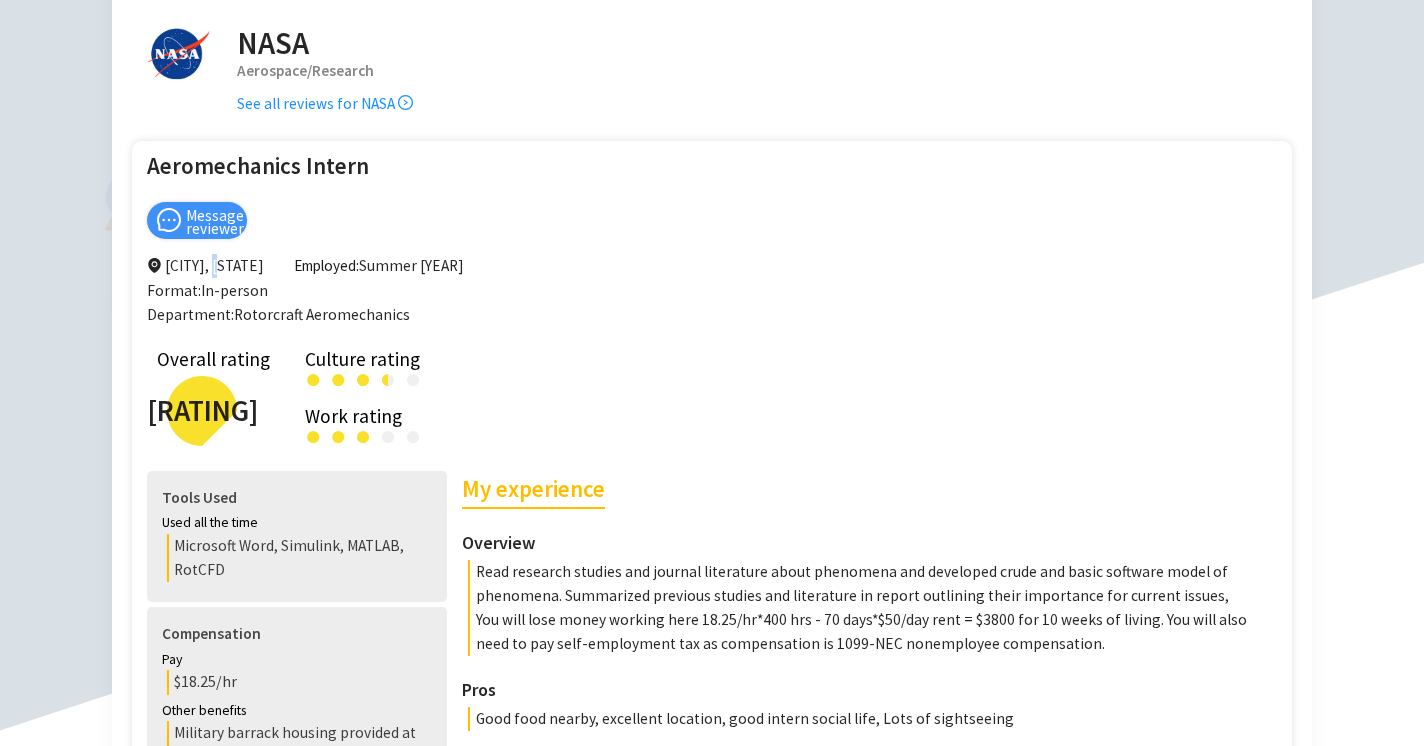 click on "[CITY], [STATE]" 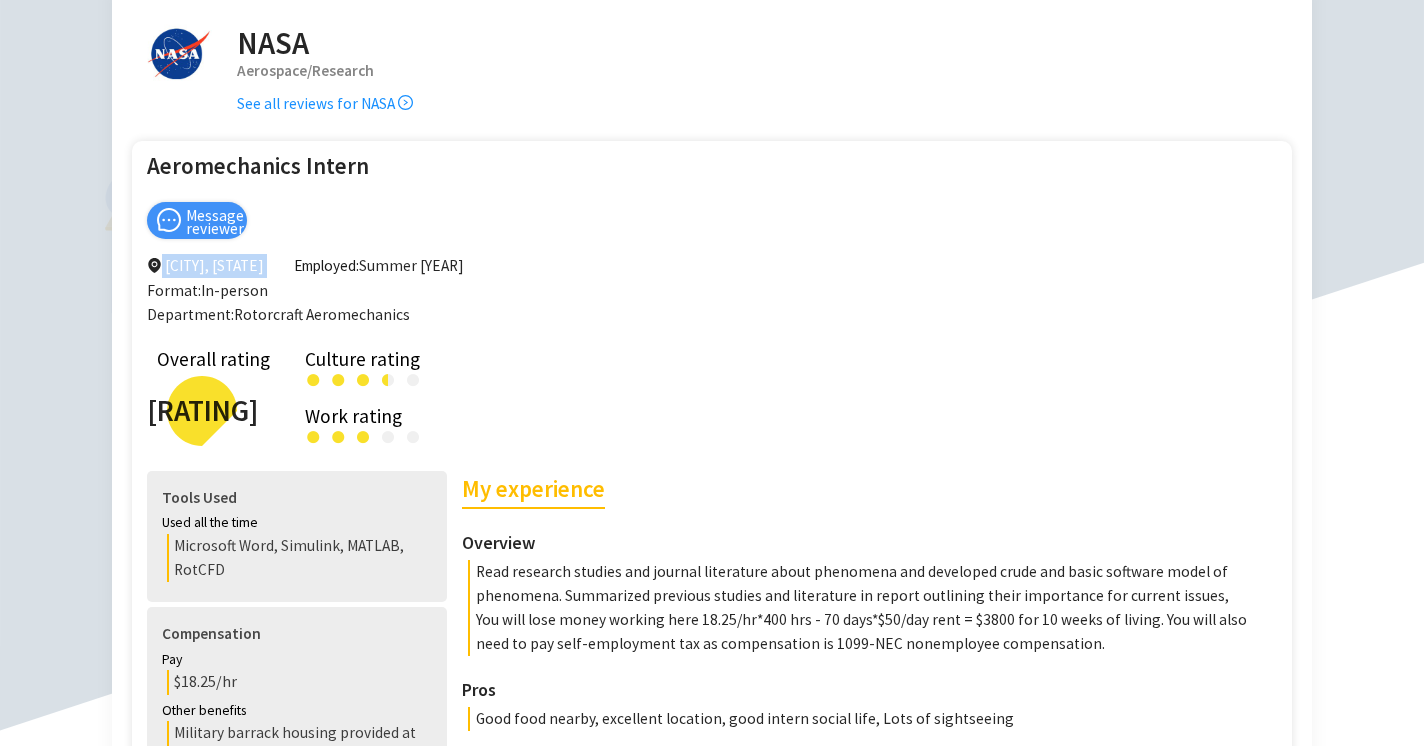 click on "[CITY], [STATE]" 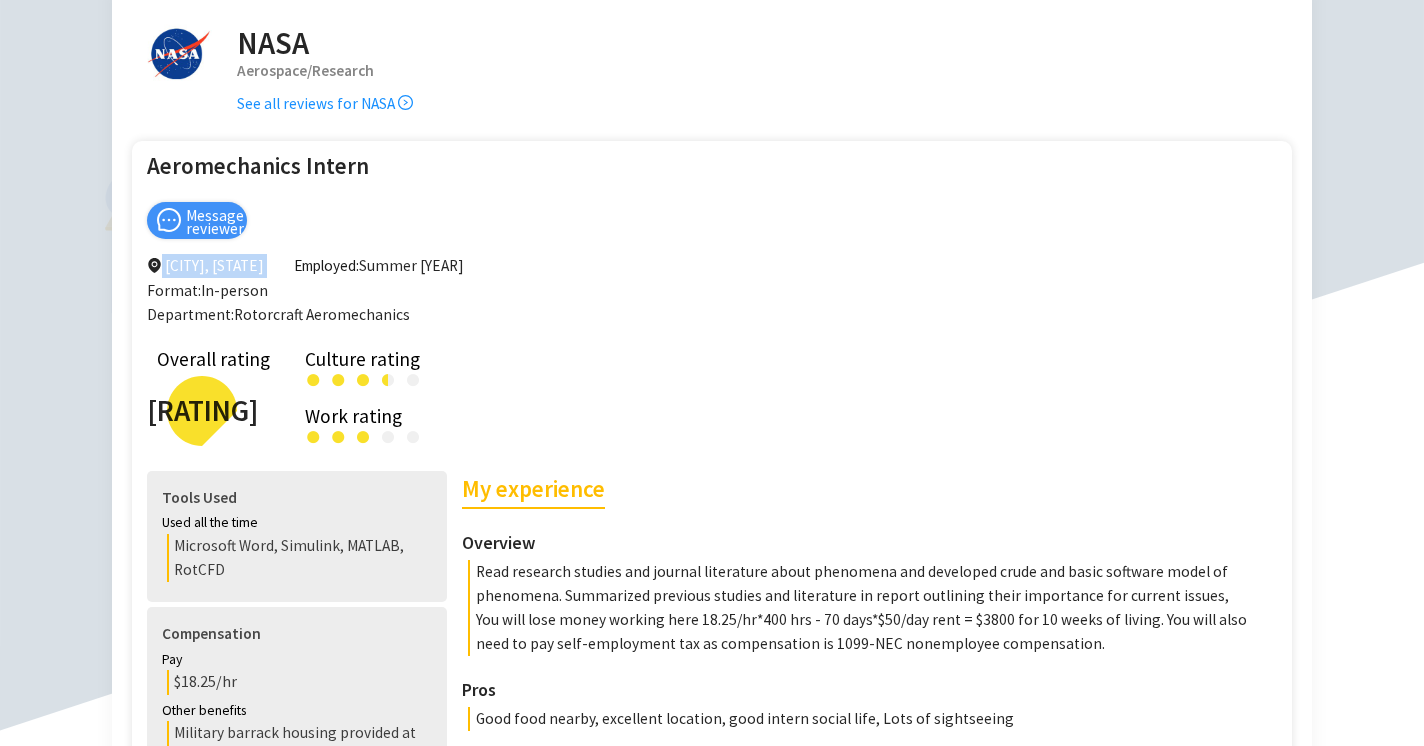 click on "Employed:" at bounding box center (326, 265) 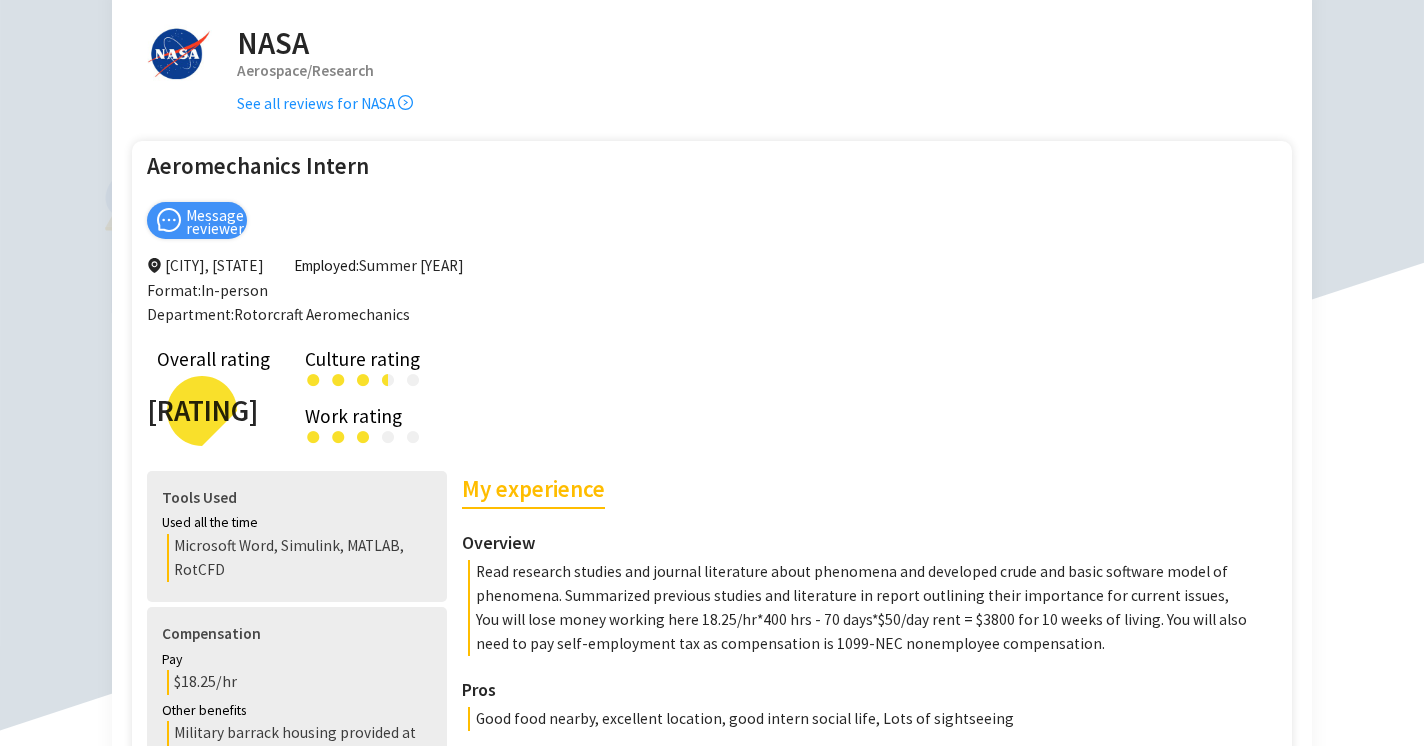 click on "Employed:" at bounding box center [326, 265] 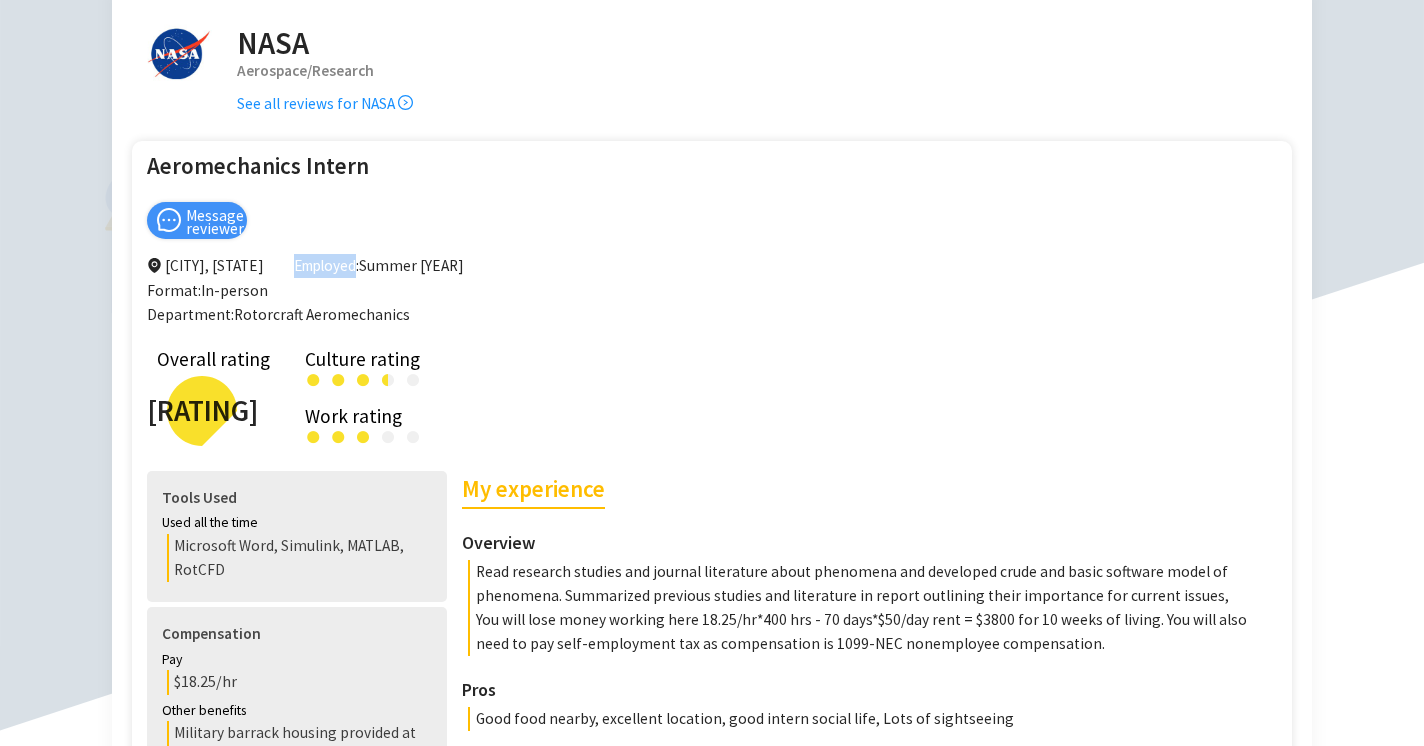 click on "Employed:" at bounding box center (326, 265) 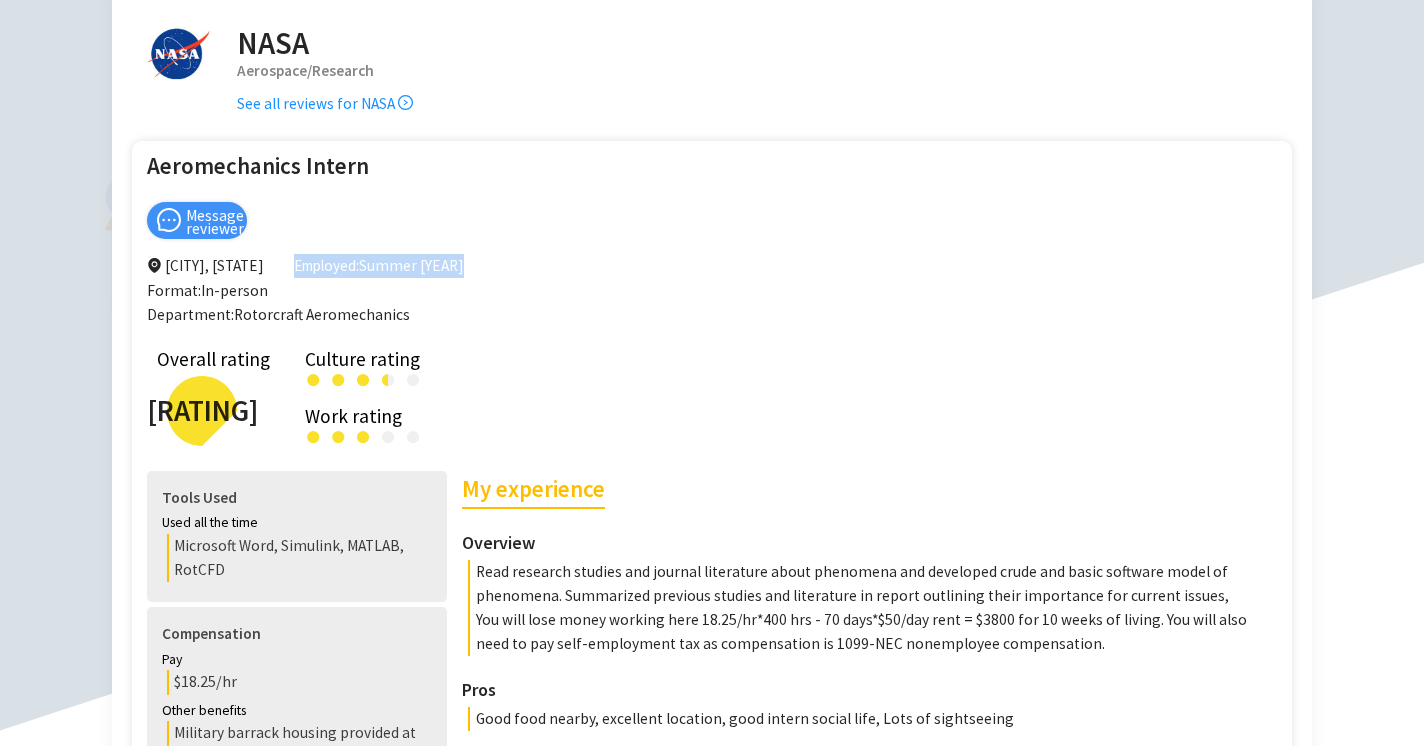 click on "Format:  In-person Department:  Rotorcraft Aeromechanics" at bounding box center [278, 302] 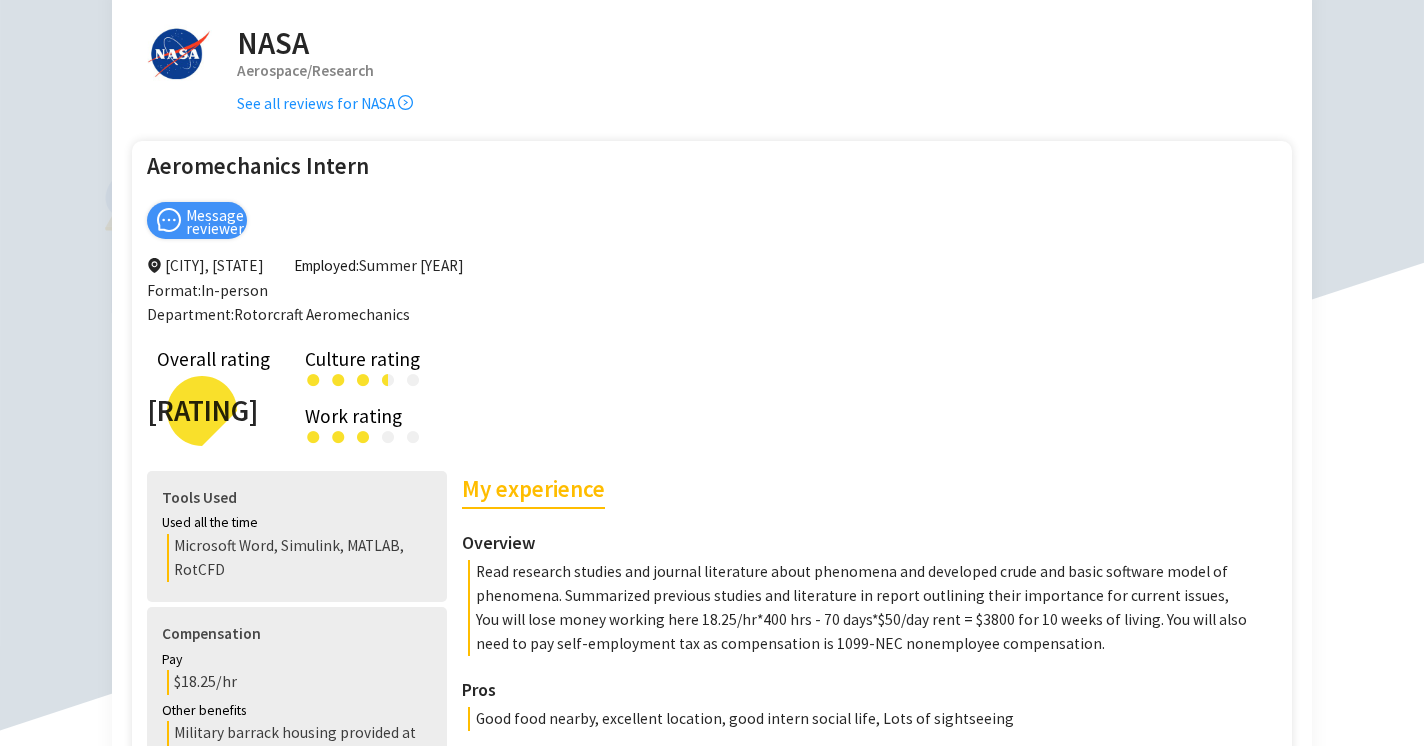 click on "Format:  In-person Department:  Rotorcraft Aeromechanics" at bounding box center (278, 302) 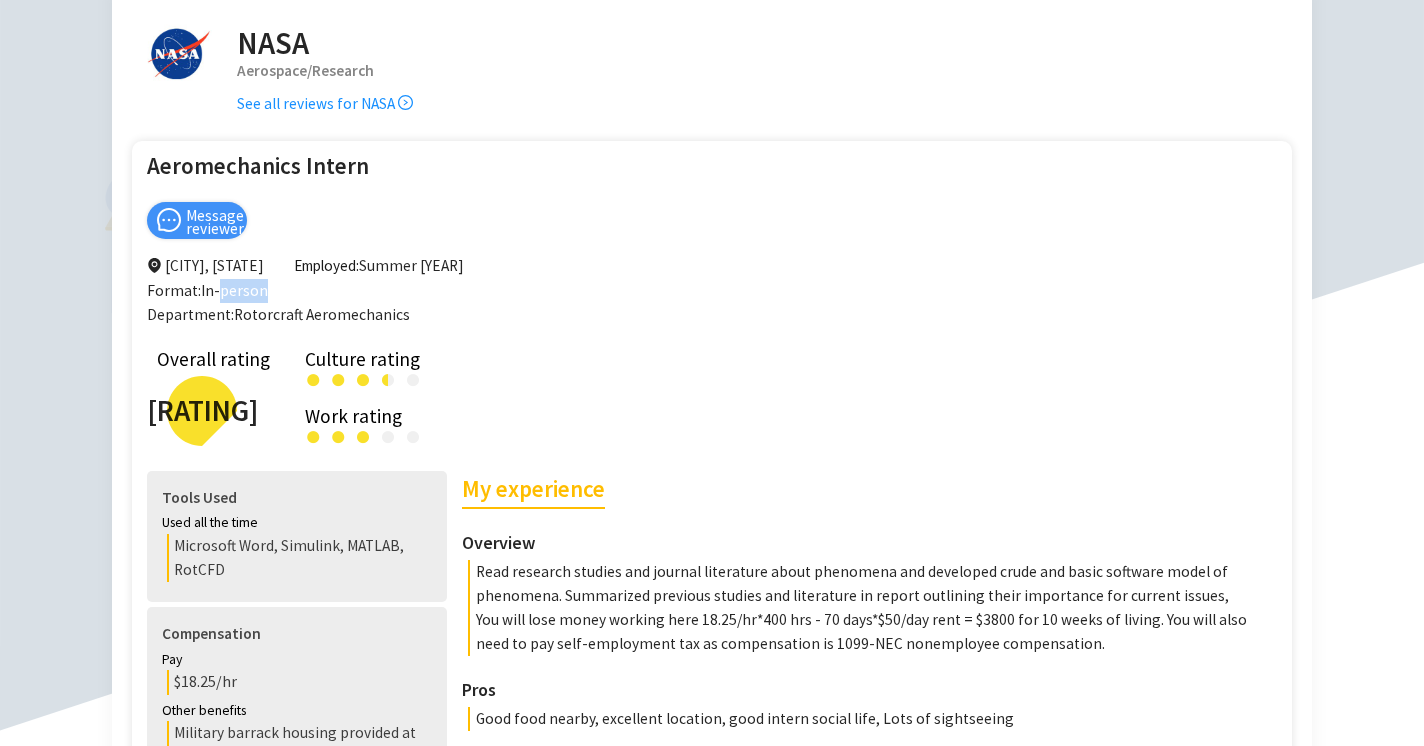 click on "Format:  In-person Department:  Rotorcraft Aeromechanics" at bounding box center (278, 302) 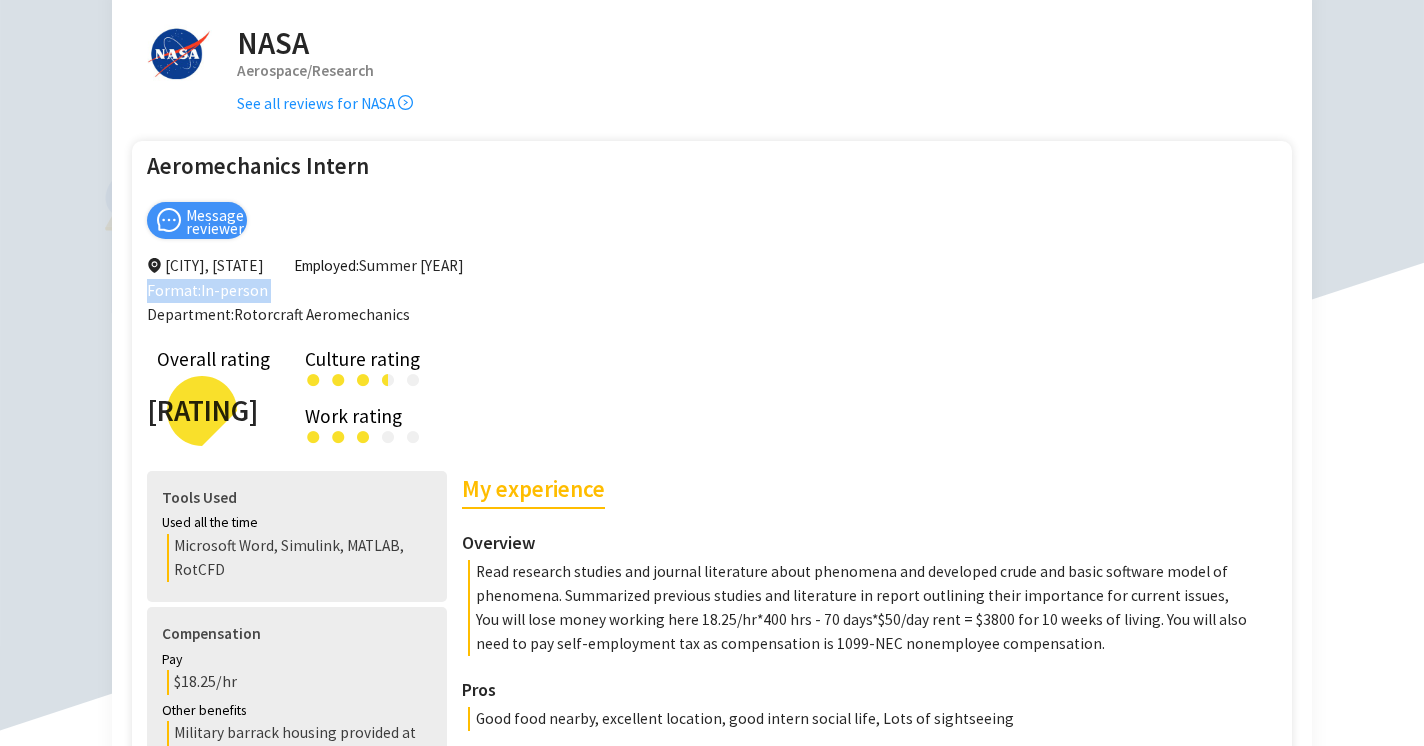 click on "Format:  In-person Department:  Rotorcraft Aeromechanics" at bounding box center [278, 302] 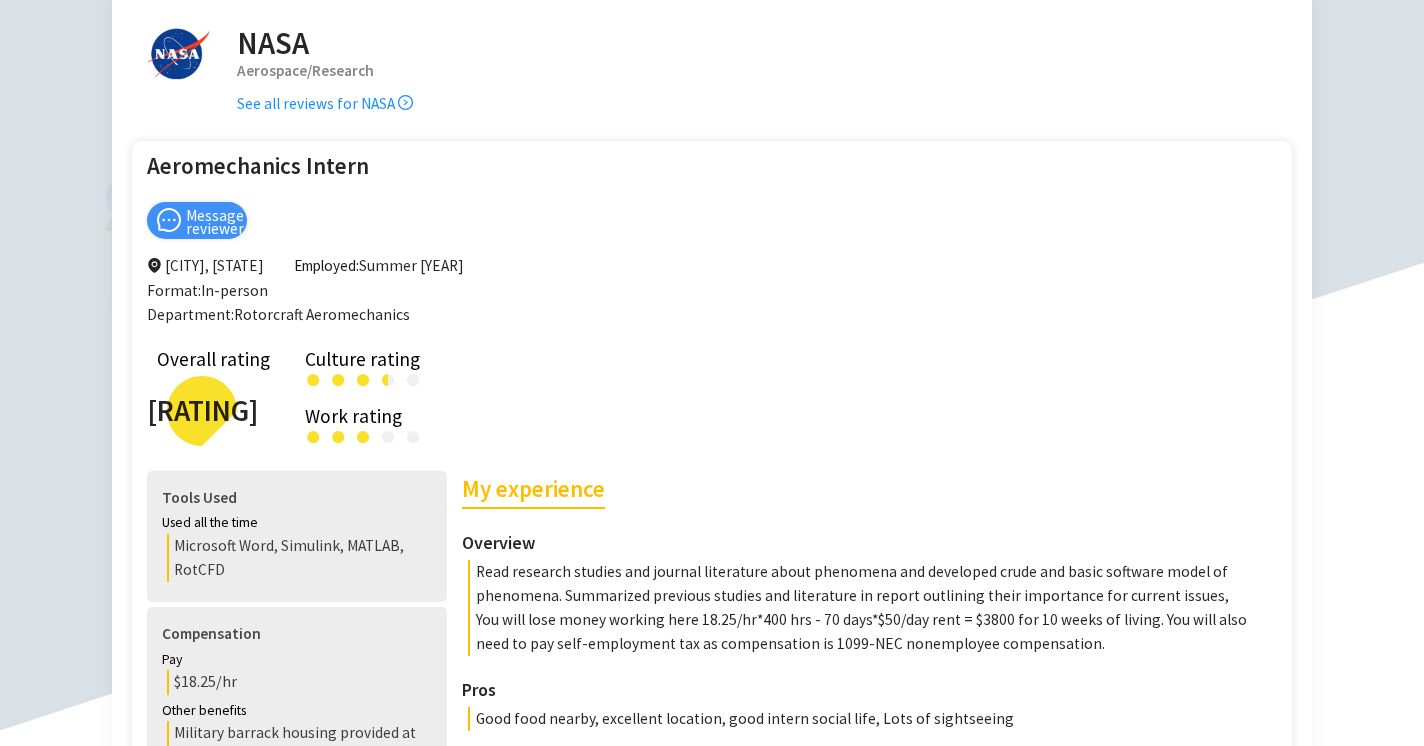 click on "Format:  In-person Department:  Rotorcraft Aeromechanics" at bounding box center (278, 302) 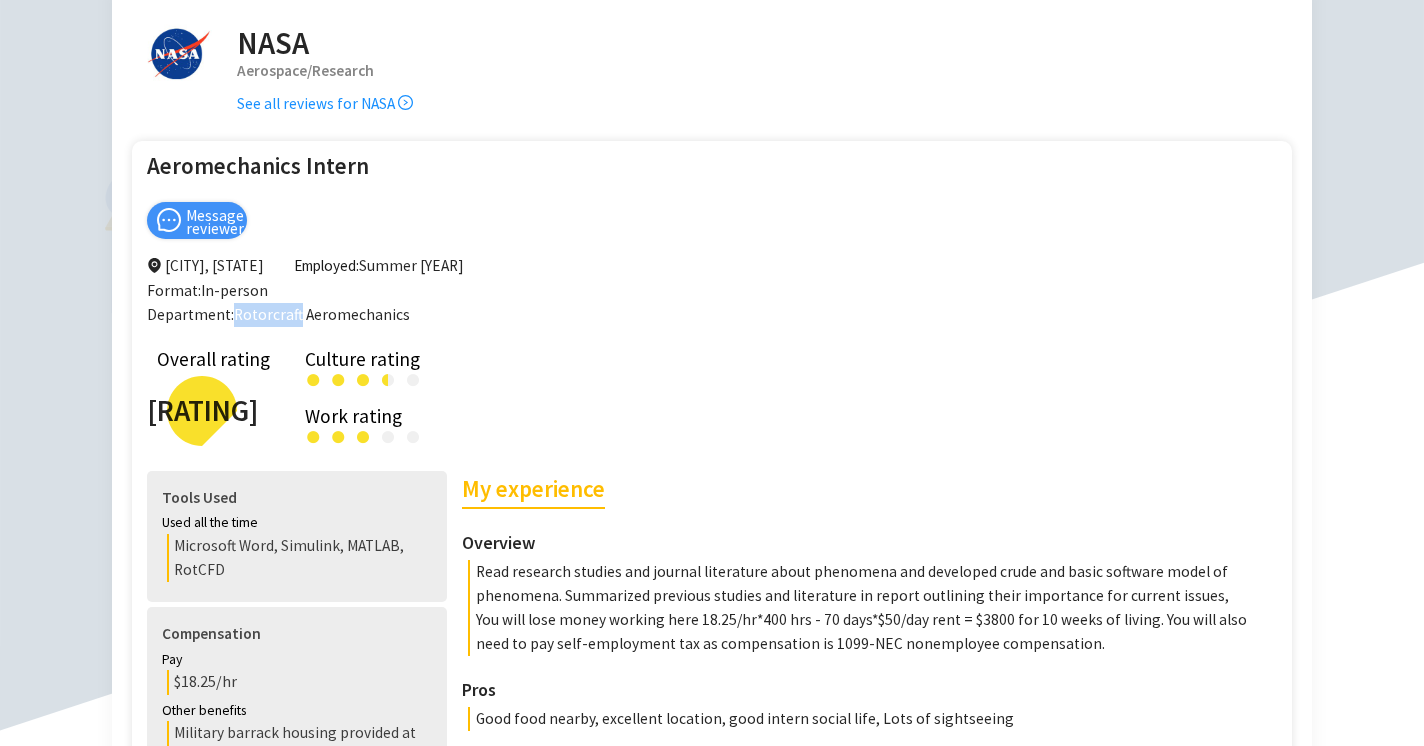 click on "Format:  In-person Department:  Rotorcraft Aeromechanics" at bounding box center (278, 302) 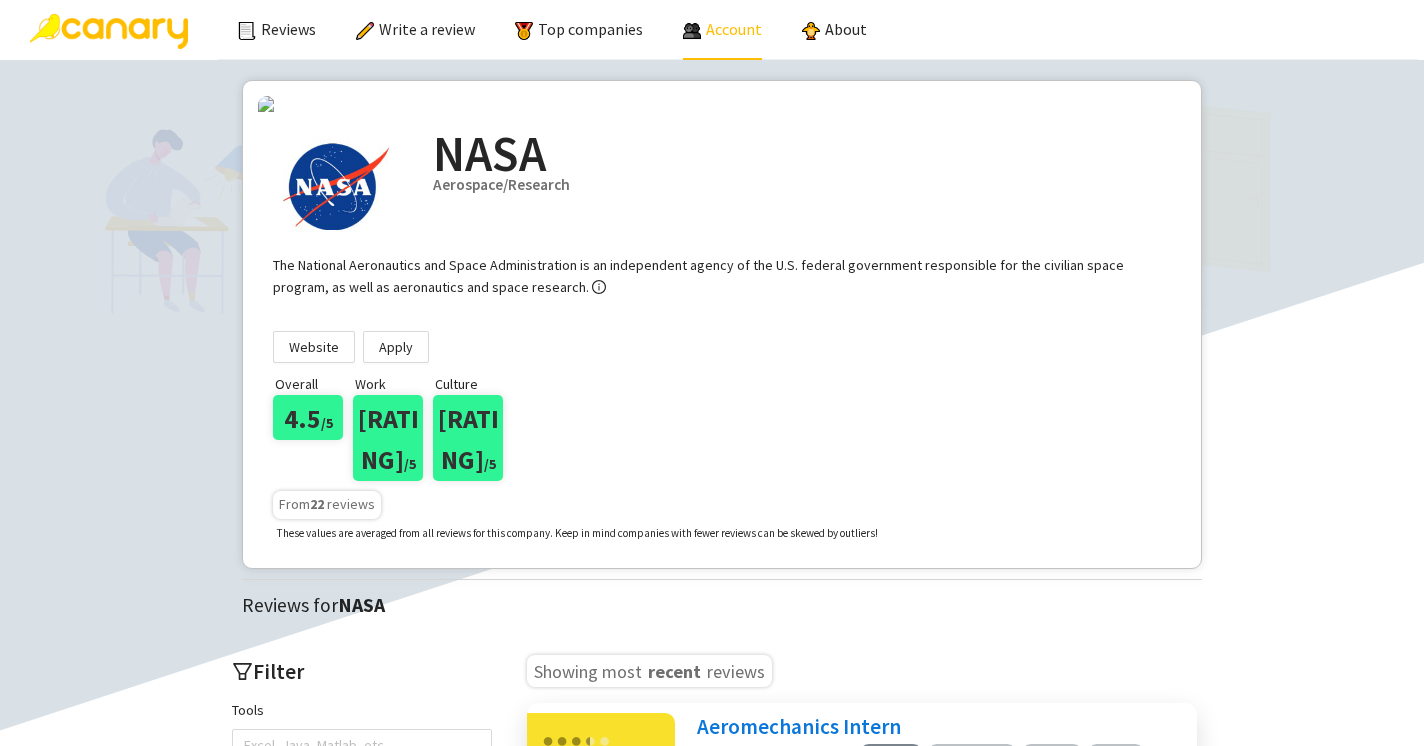 scroll, scrollTop: 0, scrollLeft: 0, axis: both 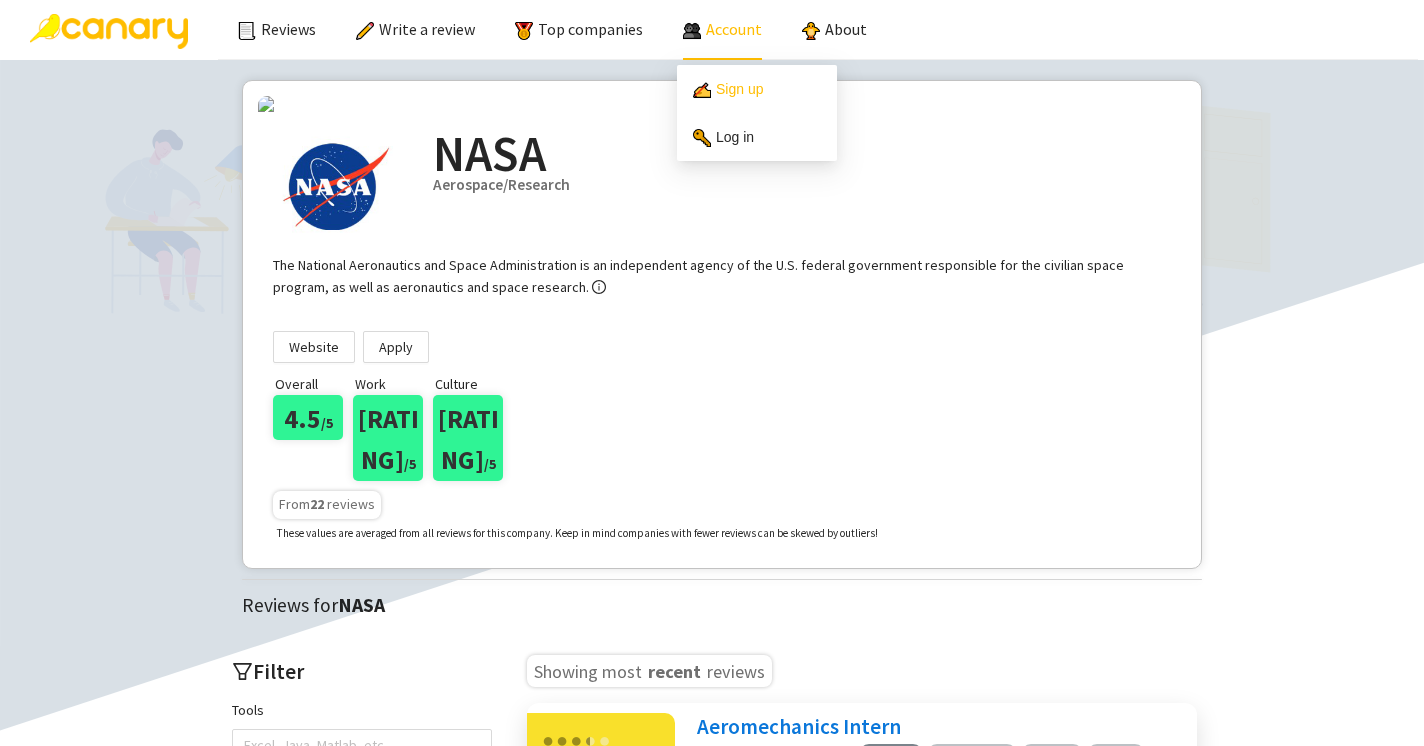 click on "Sign up" at bounding box center (728, 89) 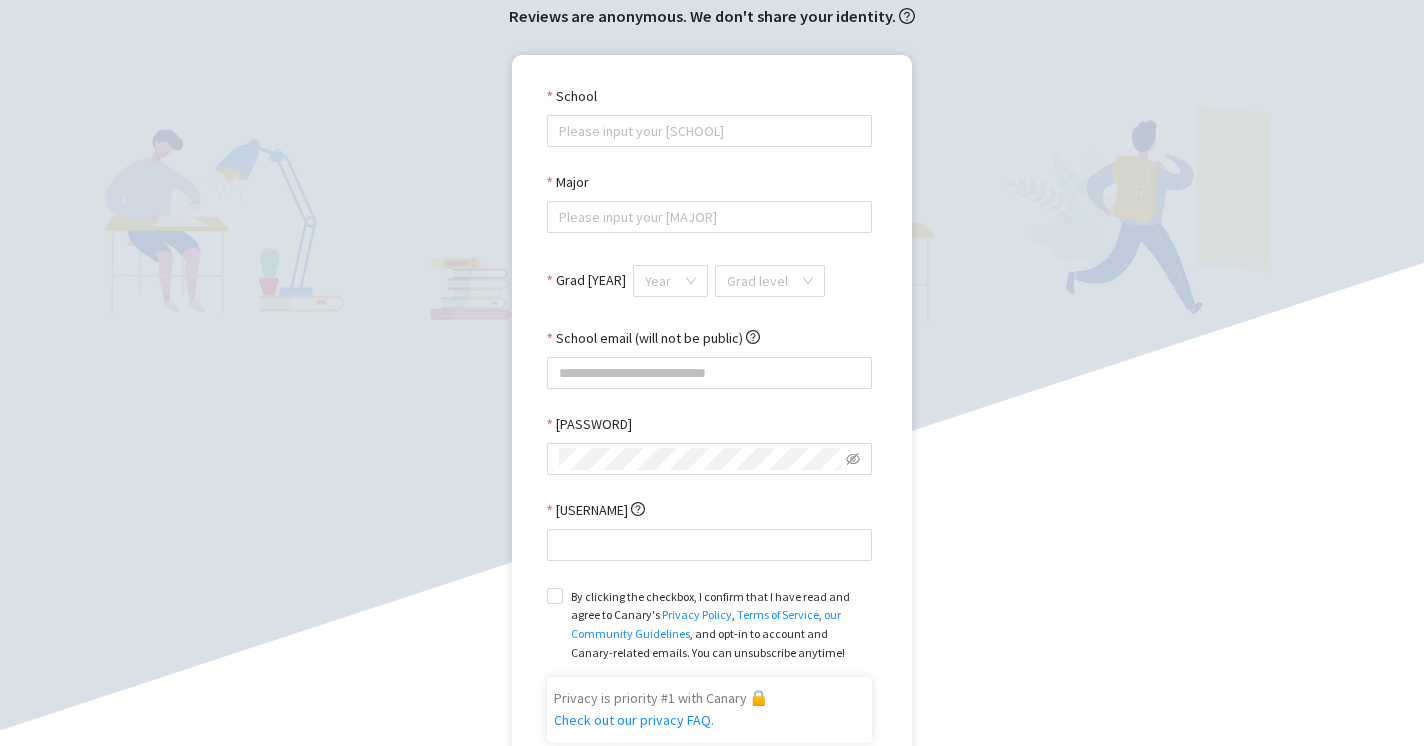 scroll, scrollTop: 208, scrollLeft: 0, axis: vertical 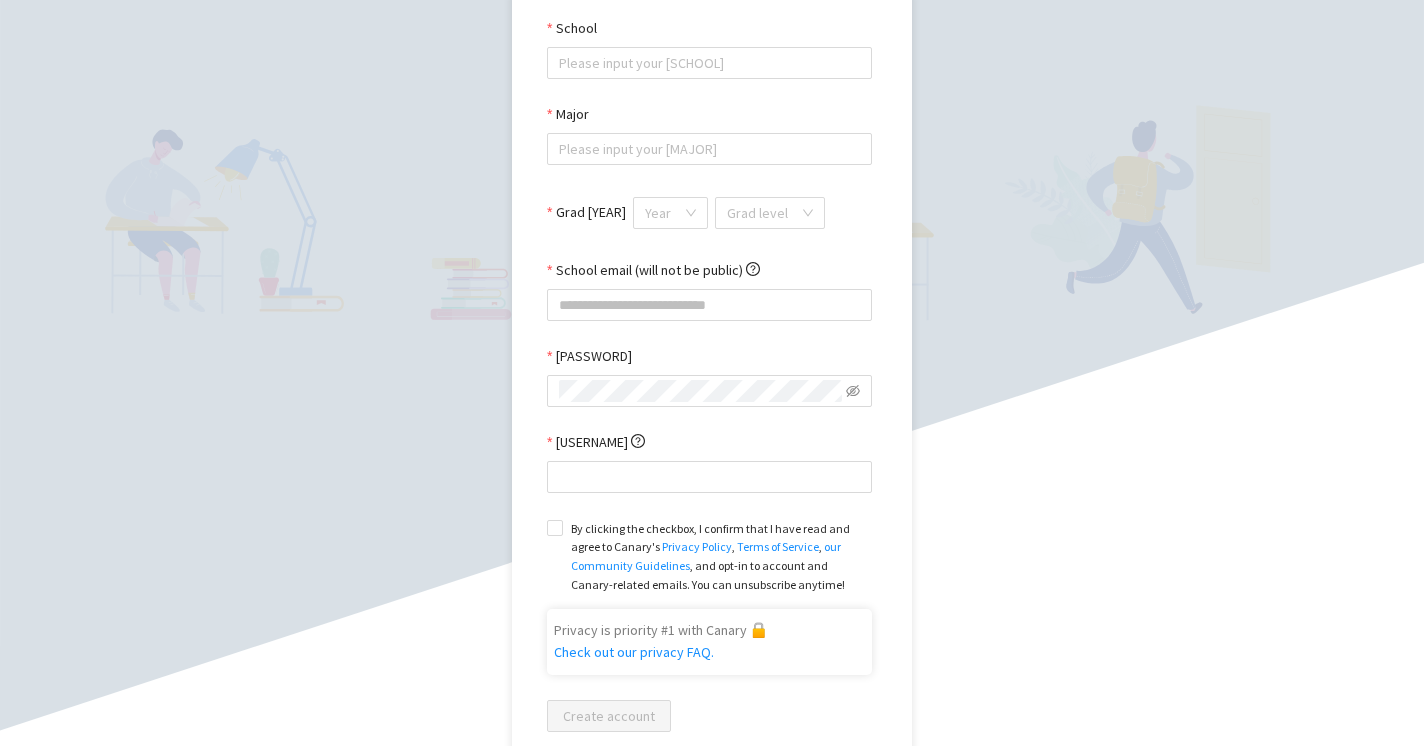 click on "School email (will not be public)" at bounding box center (658, 270) 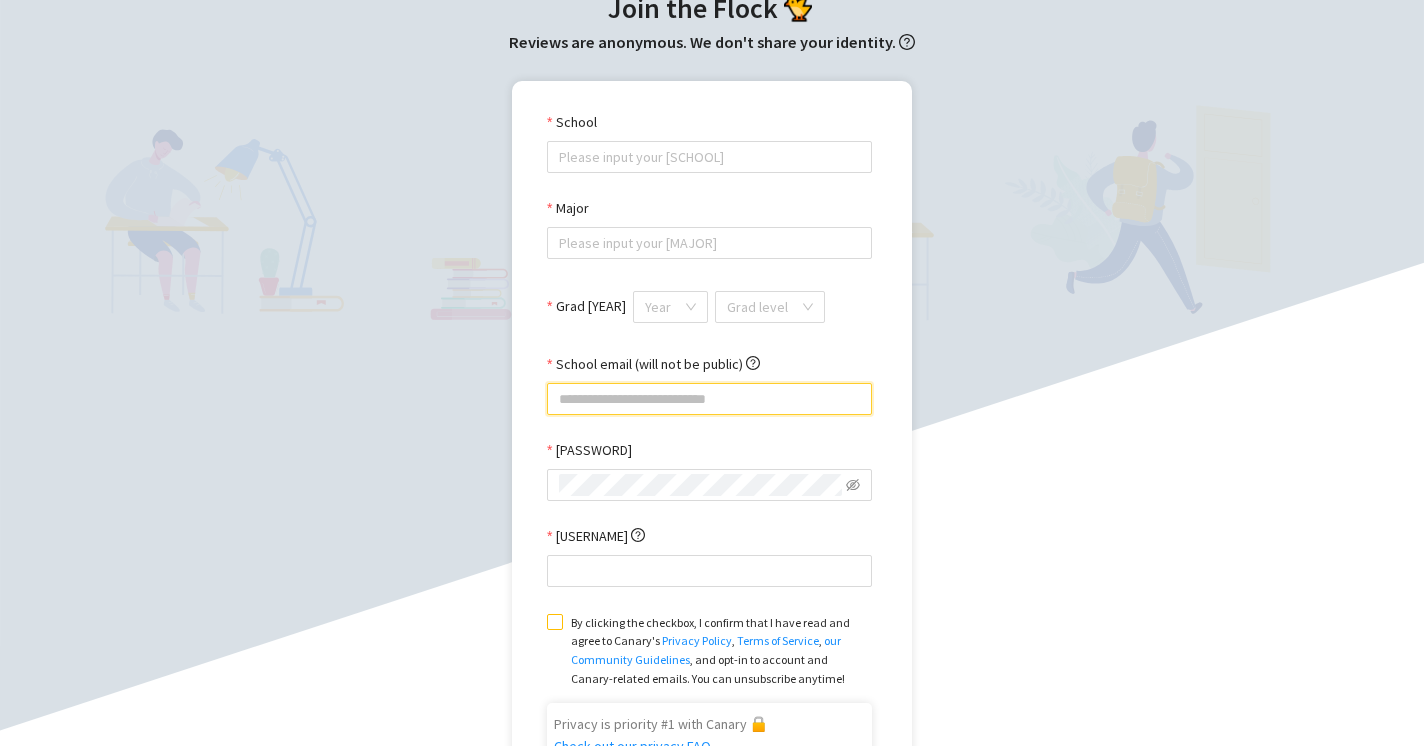 scroll, scrollTop: 0, scrollLeft: 0, axis: both 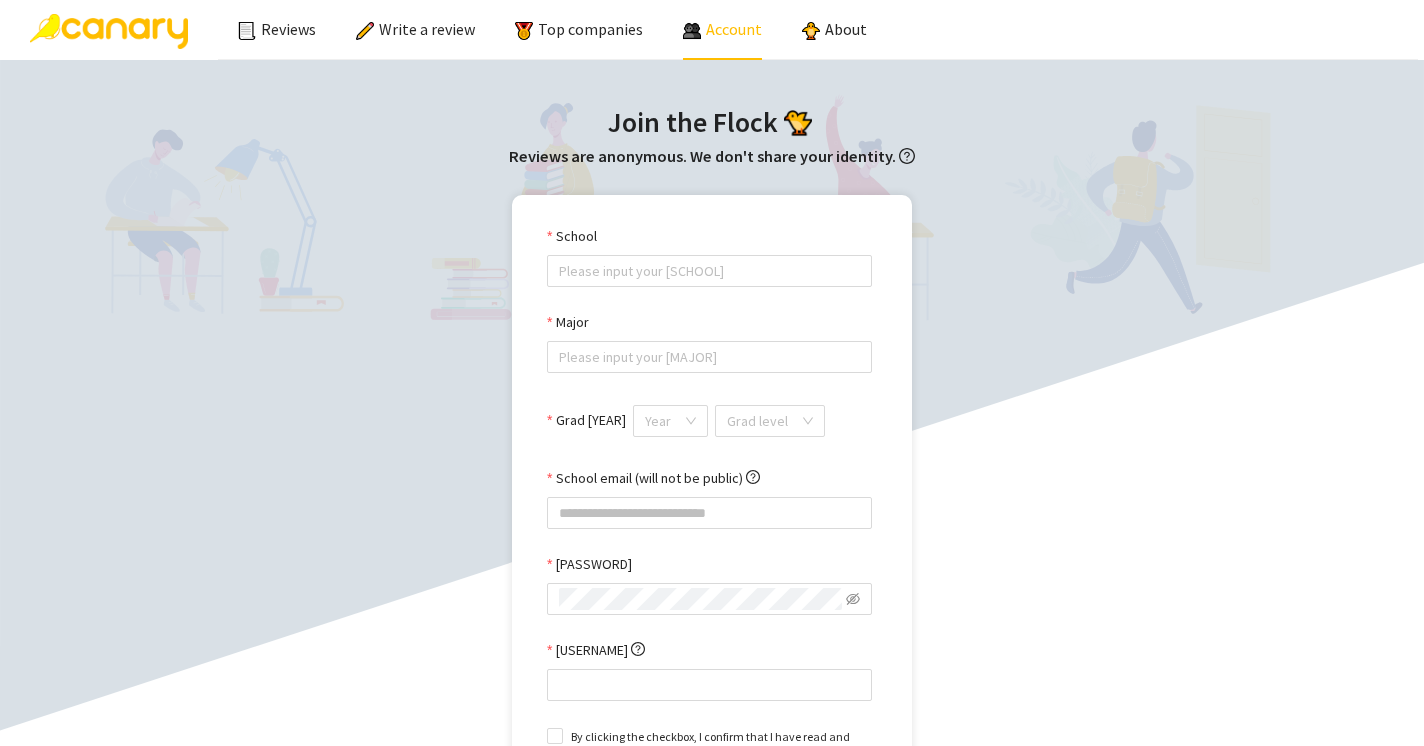 click at bounding box center (109, 31) 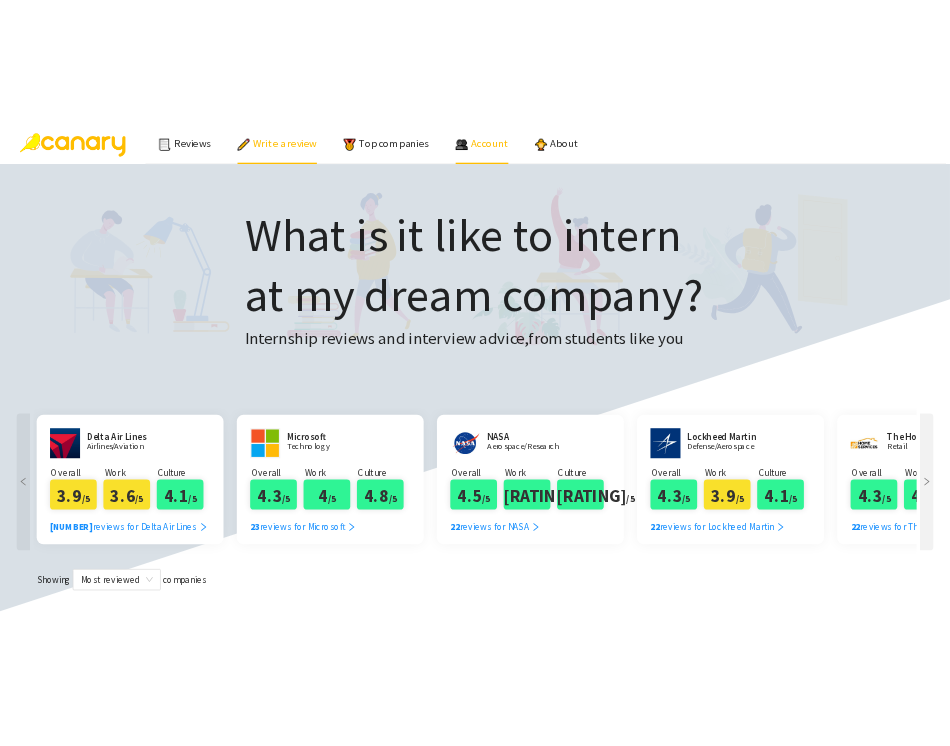scroll, scrollTop: 0, scrollLeft: 0, axis: both 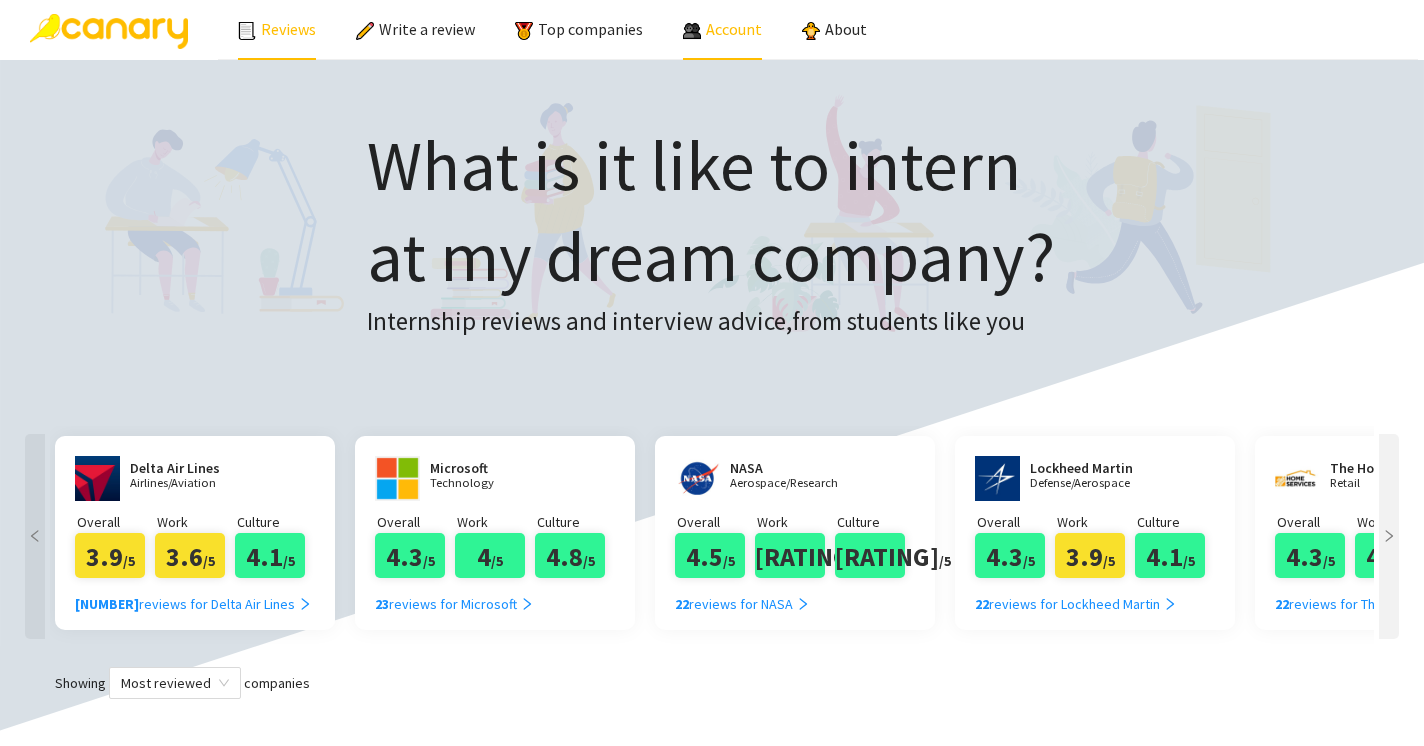 click on "Reviews" at bounding box center (277, 29) 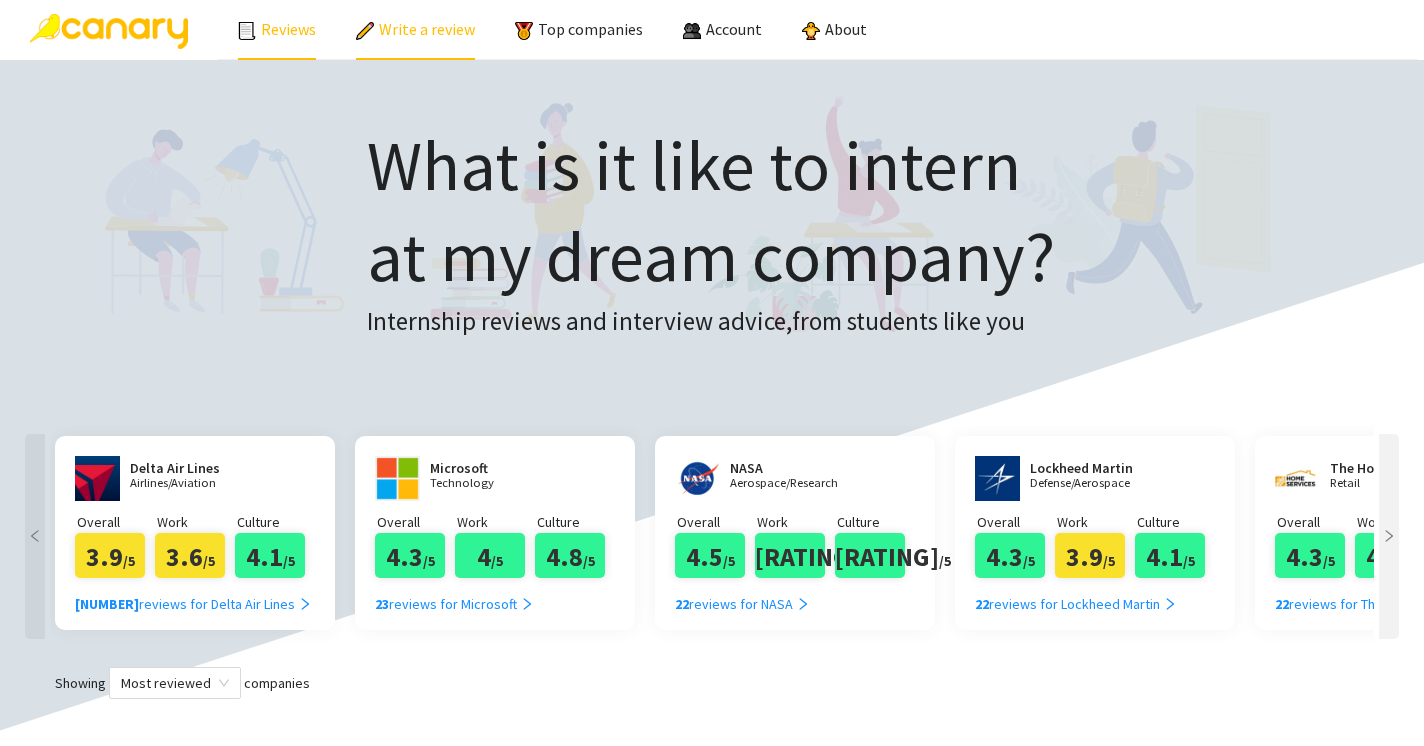 click on "Write a review" at bounding box center [415, 29] 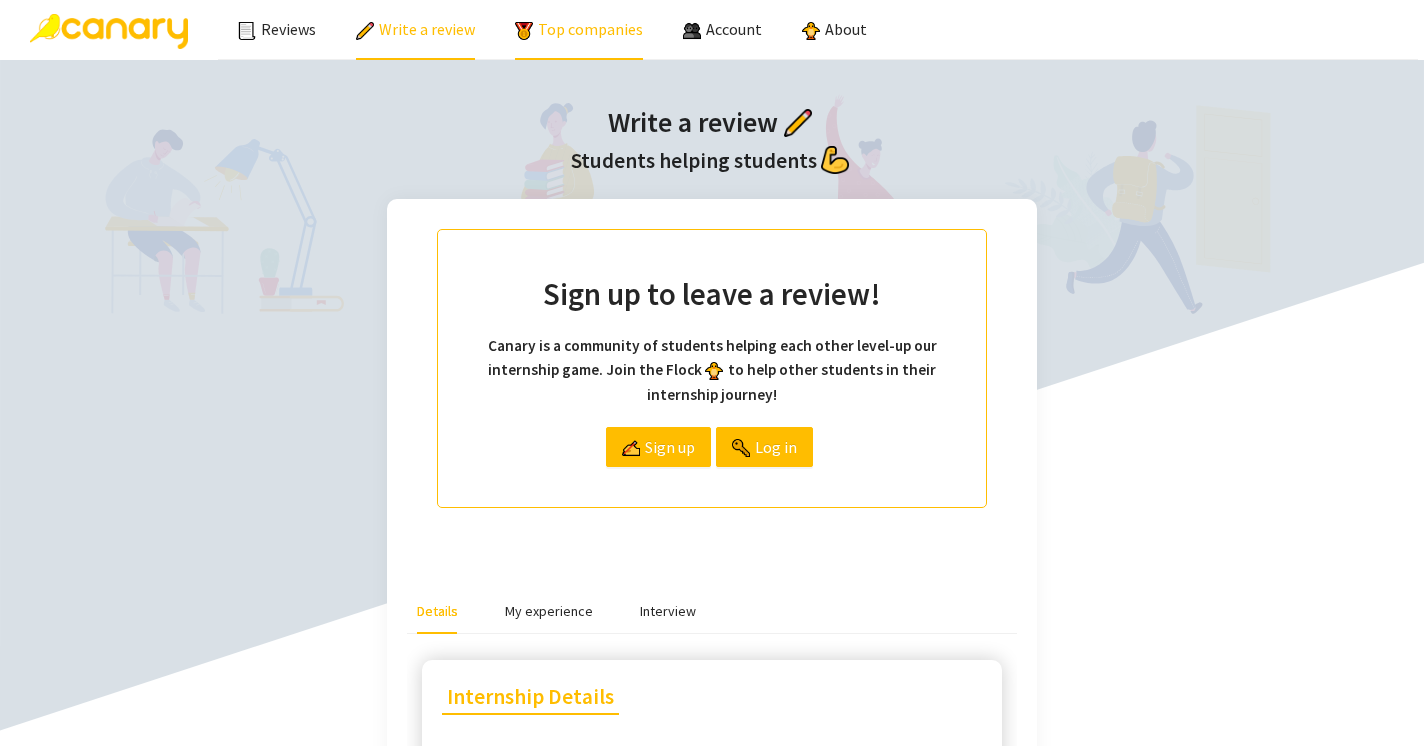 click on "Top companies" at bounding box center (579, 29) 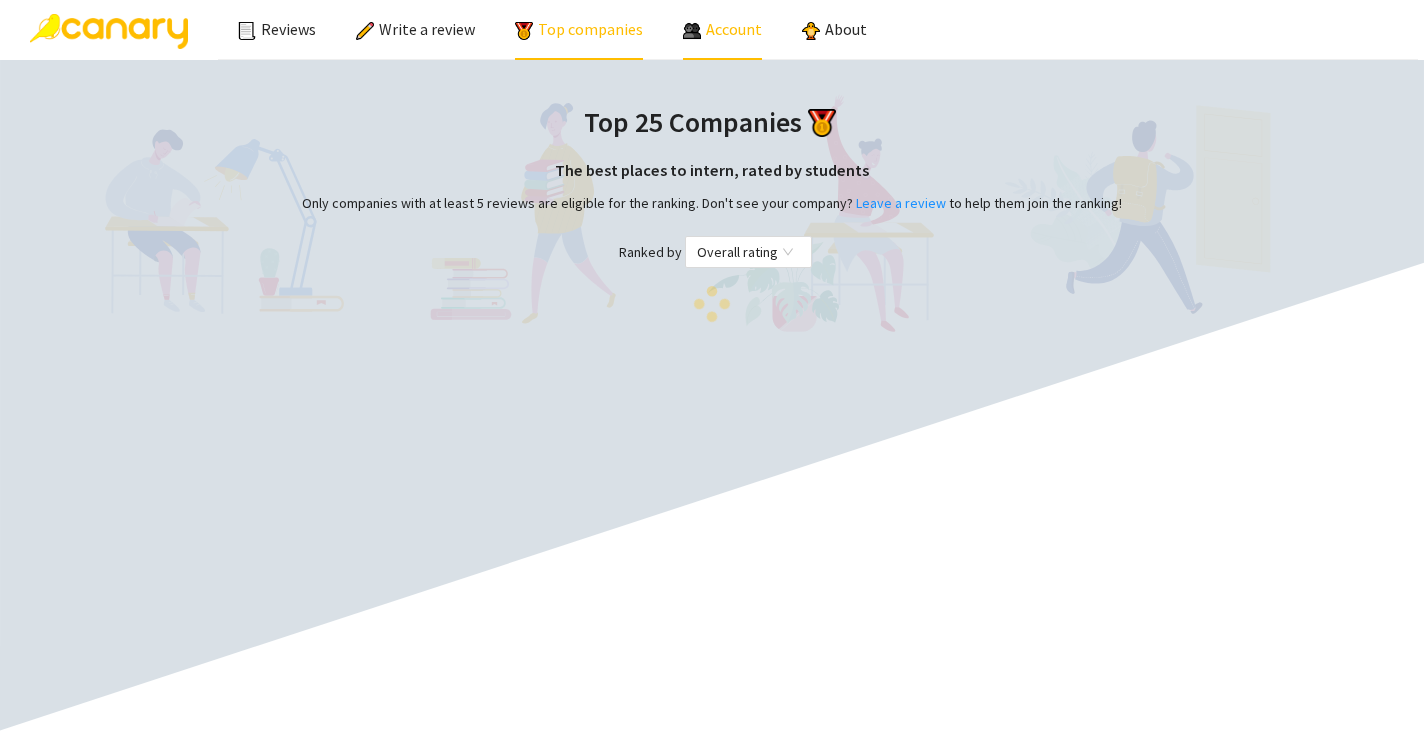 click on "Account" at bounding box center (734, 29) 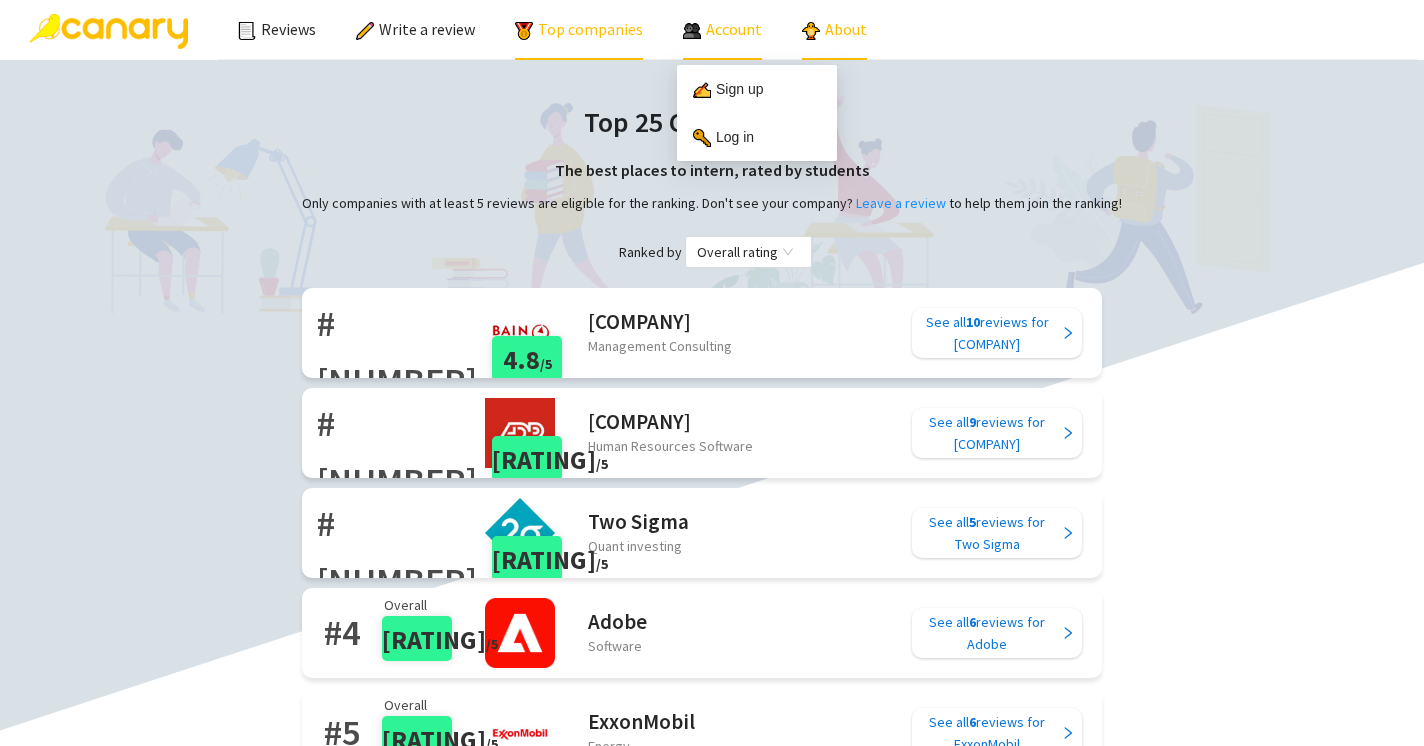 click on "About" at bounding box center (834, 29) 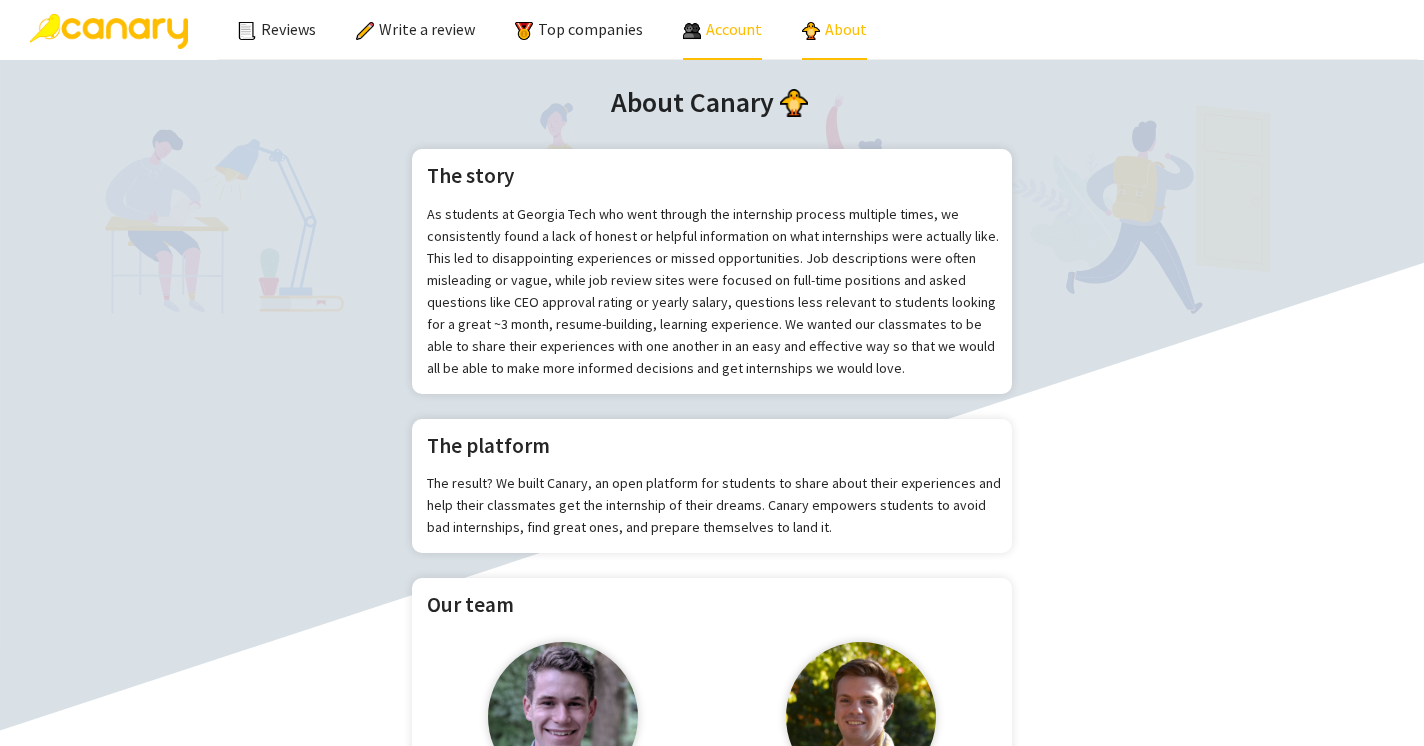 click on "Account" at bounding box center [734, 29] 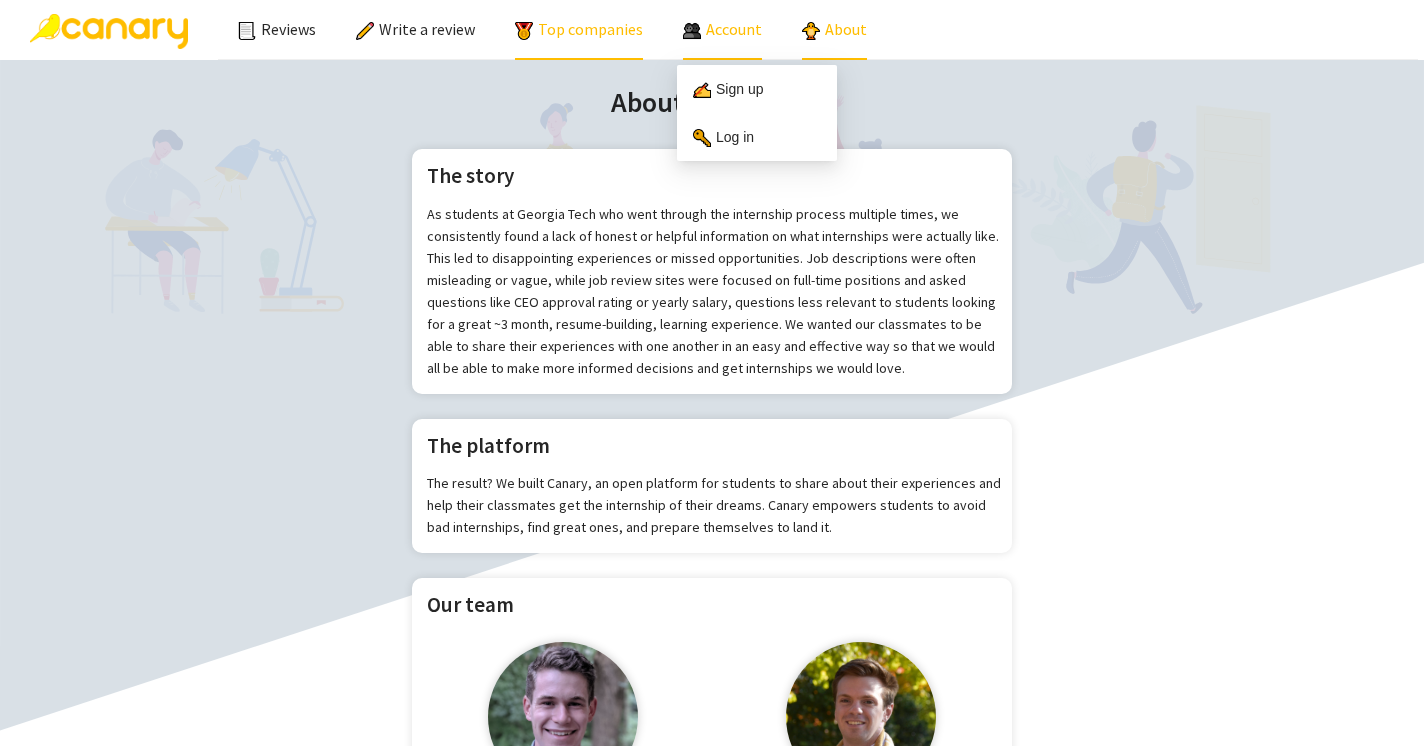 click on "Top companies" at bounding box center [579, 29] 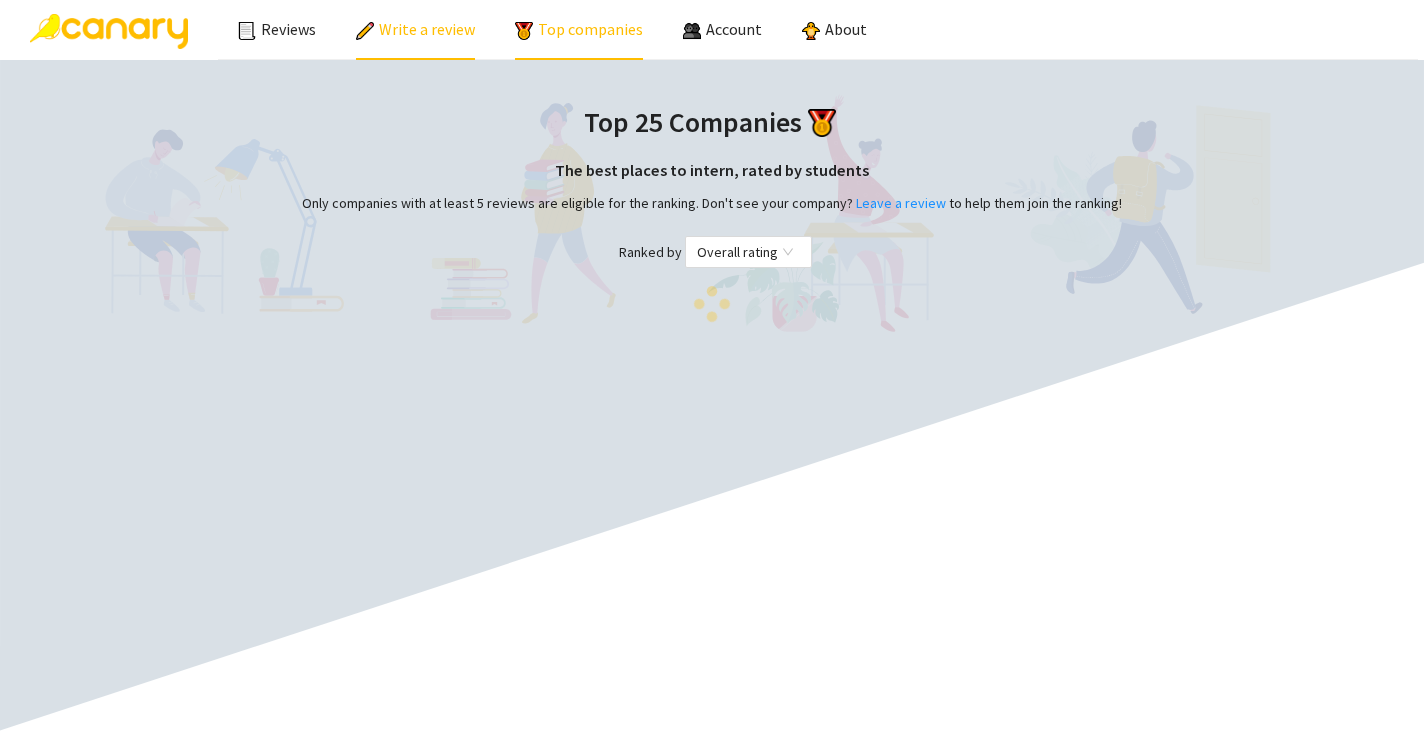 click on "Write a review" at bounding box center (415, 29) 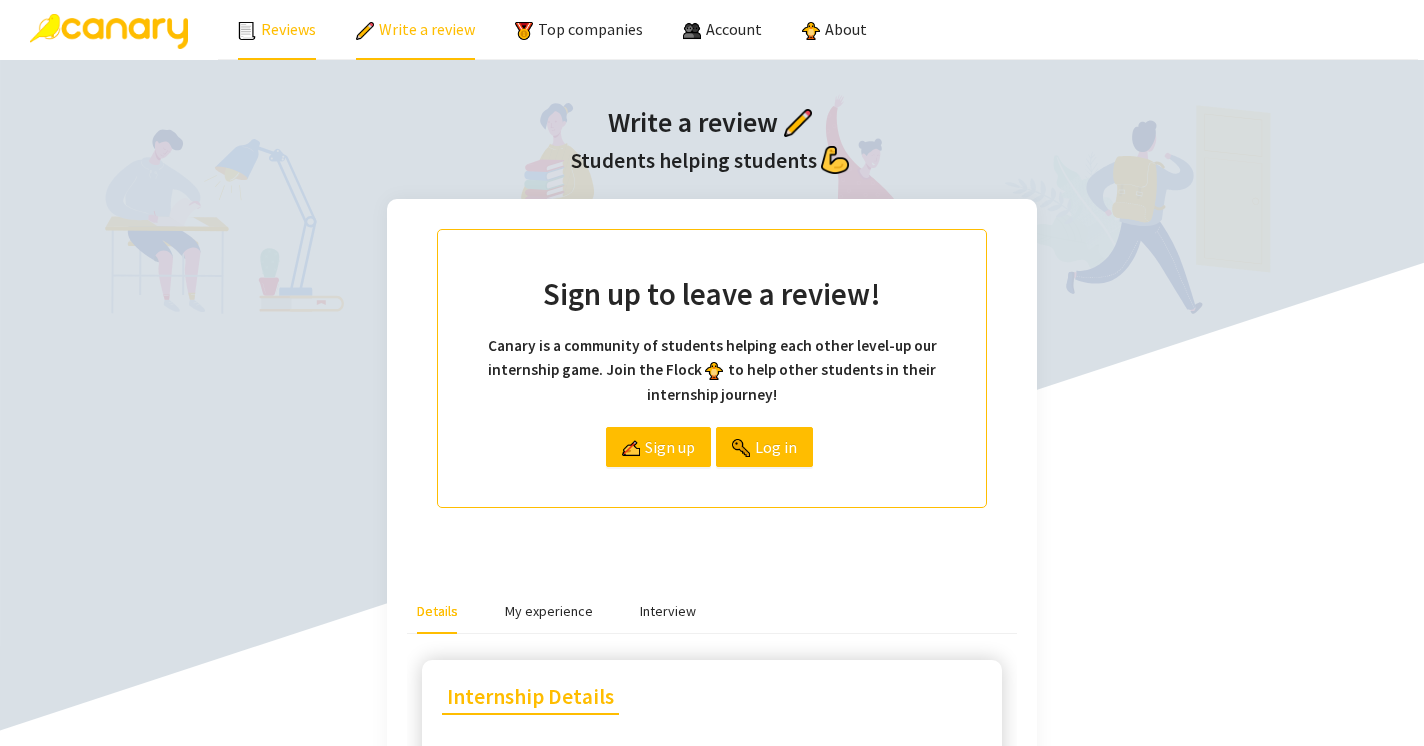 click on "Reviews" at bounding box center (277, 29) 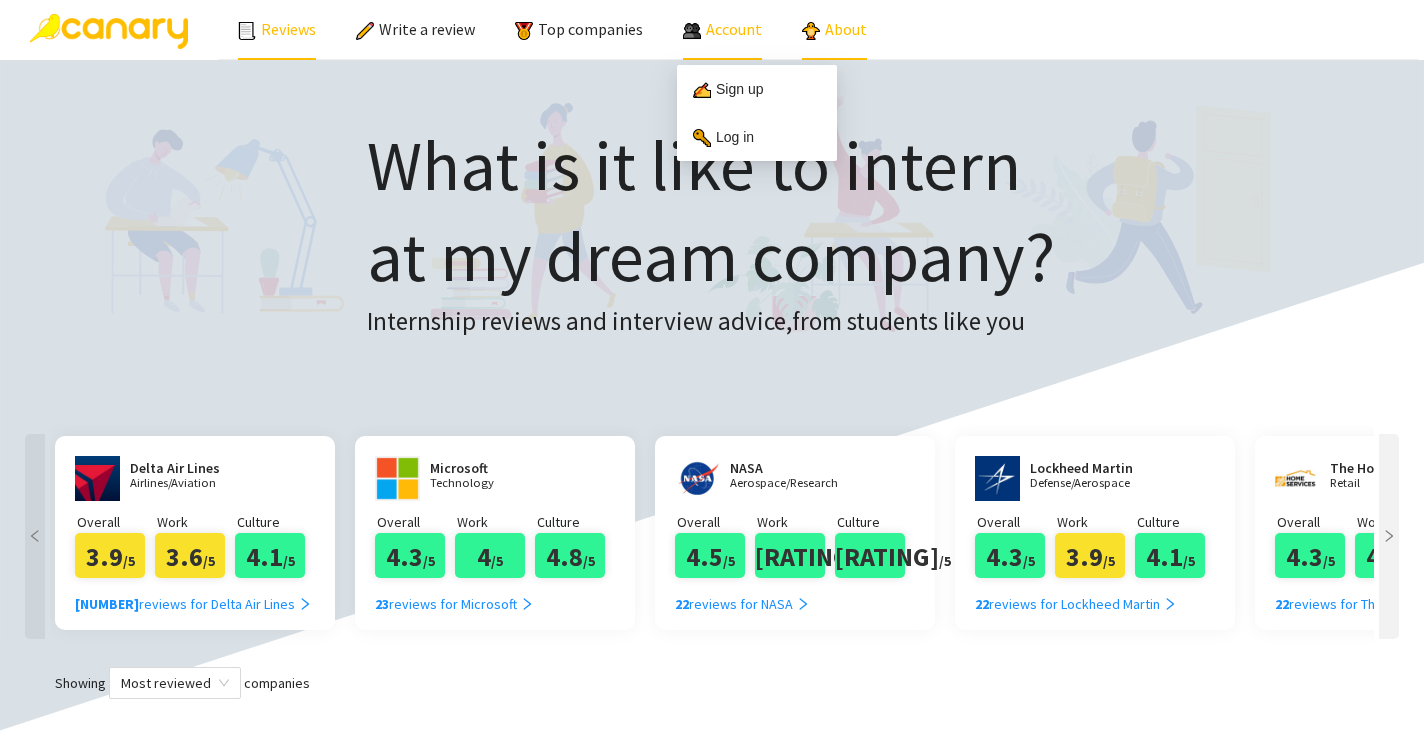 click on "About" at bounding box center [834, 29] 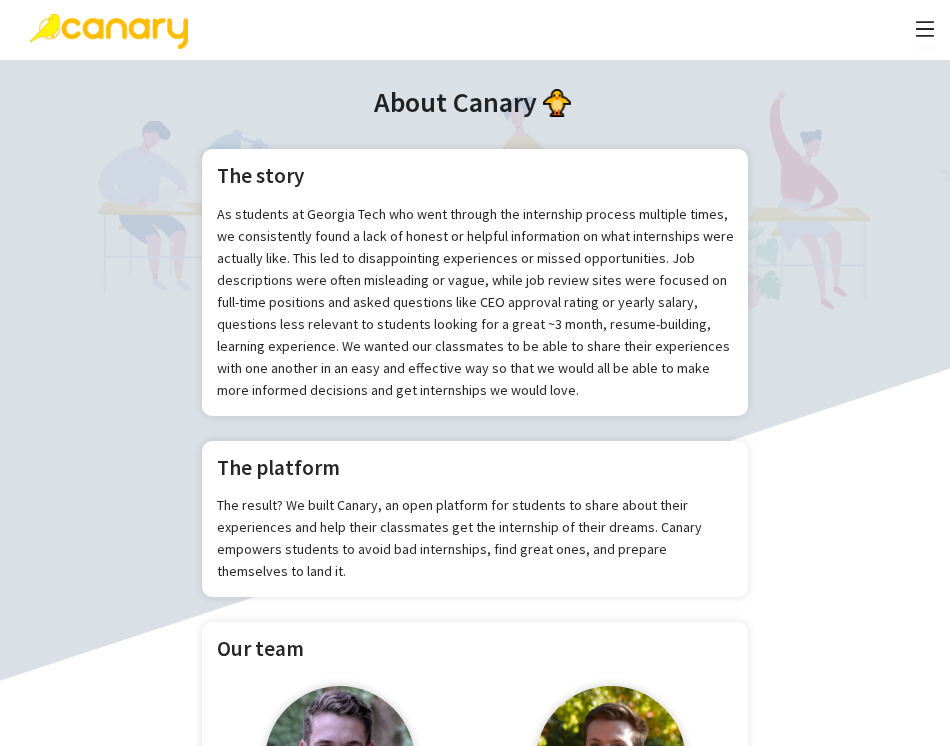 scroll, scrollTop: 0, scrollLeft: 0, axis: both 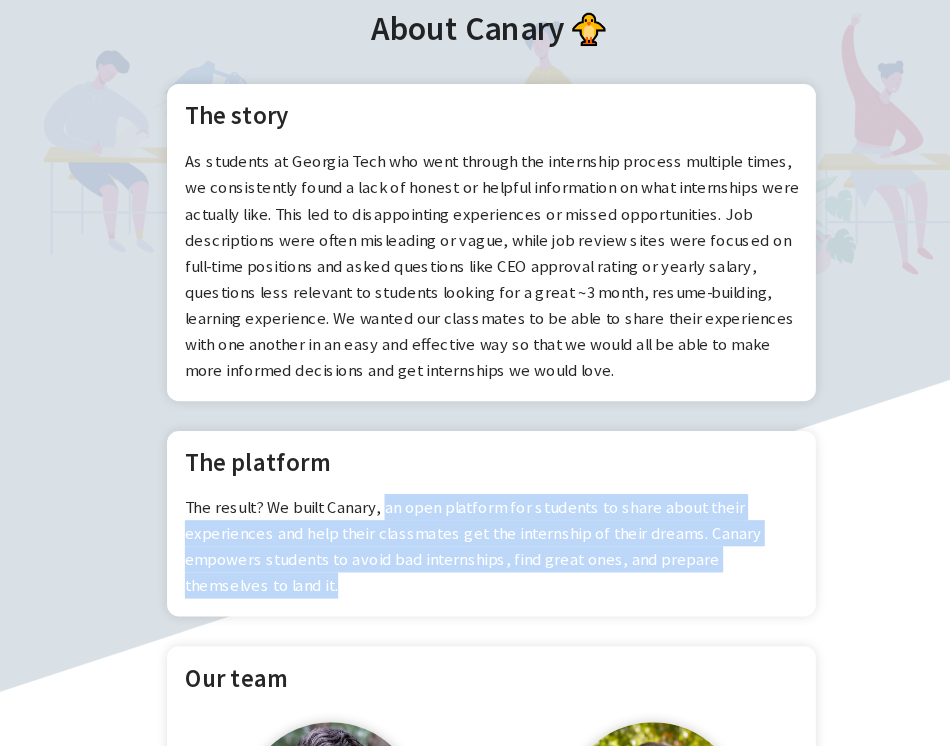 drag, startPoint x: 318, startPoint y: 424, endPoint x: 376, endPoint y: 488, distance: 86.37129 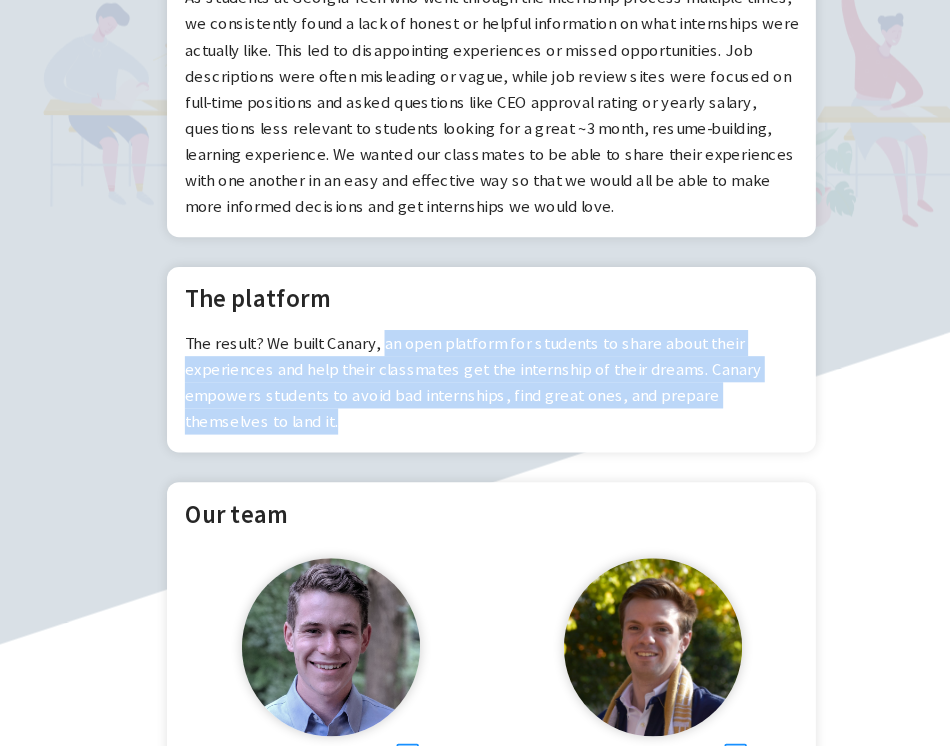 scroll, scrollTop: 99, scrollLeft: 0, axis: vertical 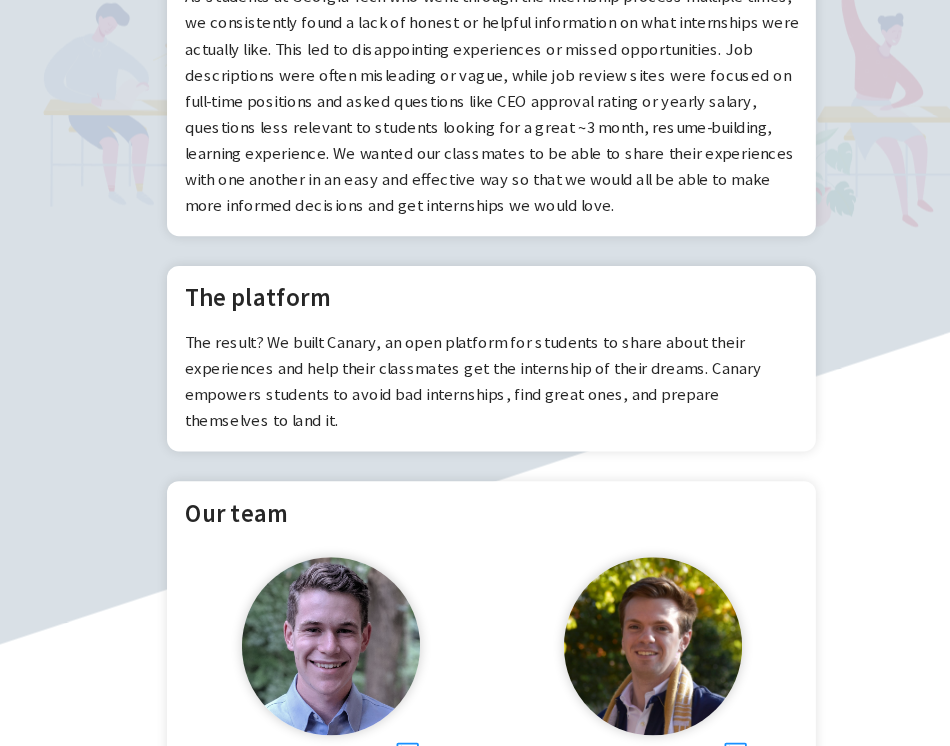 click on "About Canary   The story As students at Georgia Tech who went through the internship process multiple times, we consistently found a lack of honest or helpful information on what internships were actually like. This led to disappointing experiences or missed opportunities. Job descriptions were often misleading or vague, while job review sites were focused on full-time positions and asked questions like CEO approval rating or yearly salary, questions less relevant to students looking for a great ~3 month, resume-building, learning experience. We wanted our classmates to be able to share their experiences with one another in an easy and effective way so that we would all be able to make more informed decisions and get internships we would love. The platform The result? We built Canary, an open platform for students to share about their experiences and help their classmates get the internship of their dreams. Canary empowers students to avoid bad internships, find great ones, and prepare themselves to land it." at bounding box center (475, 741) 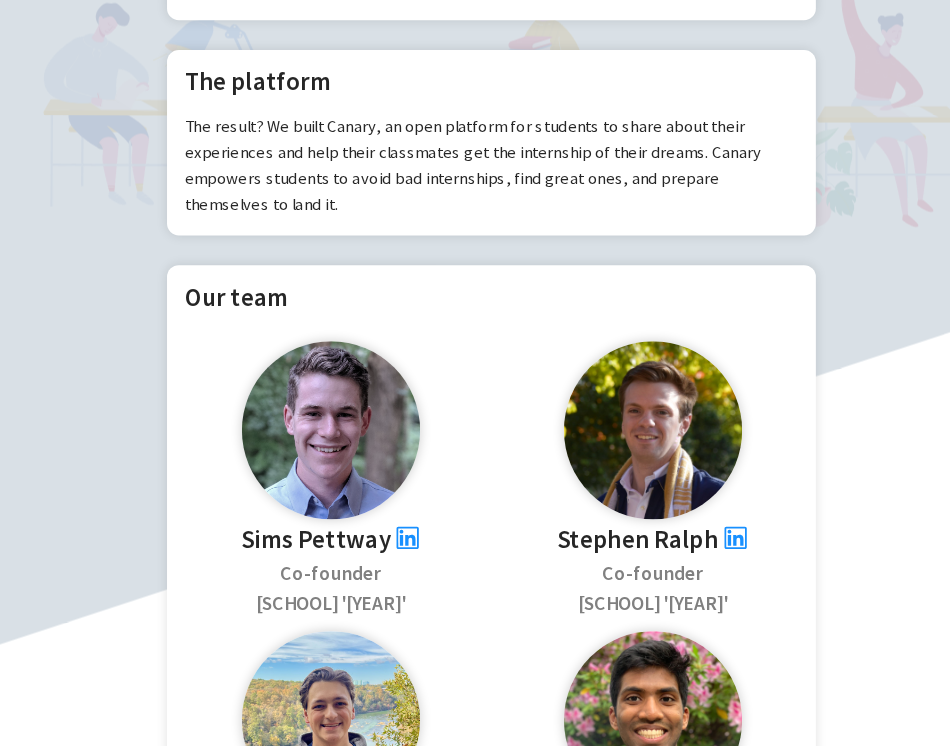 scroll, scrollTop: 310, scrollLeft: 0, axis: vertical 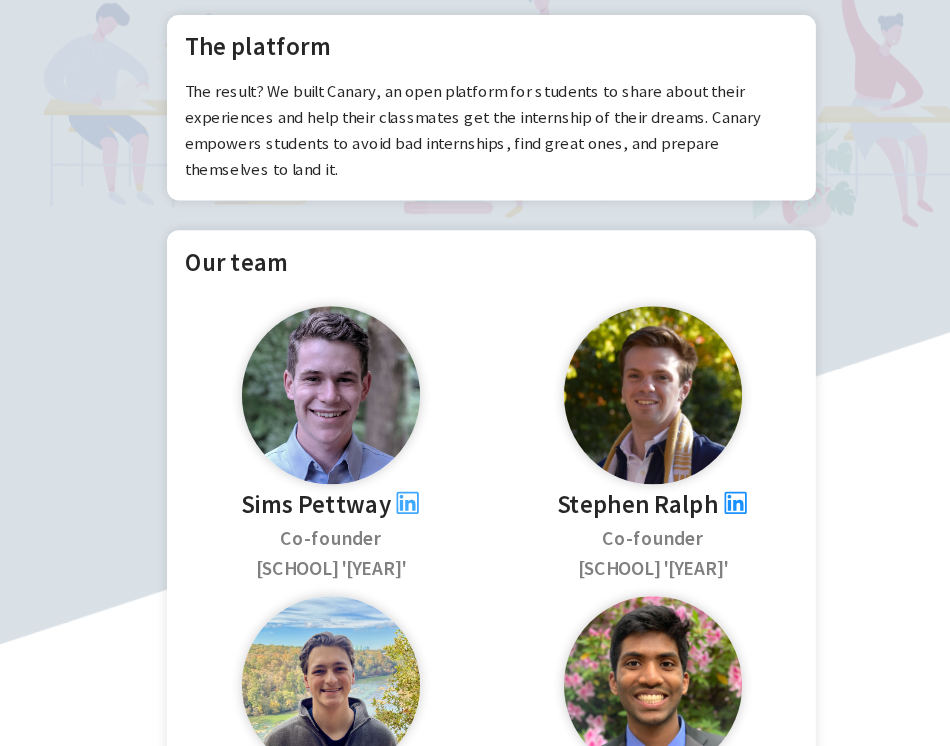 click 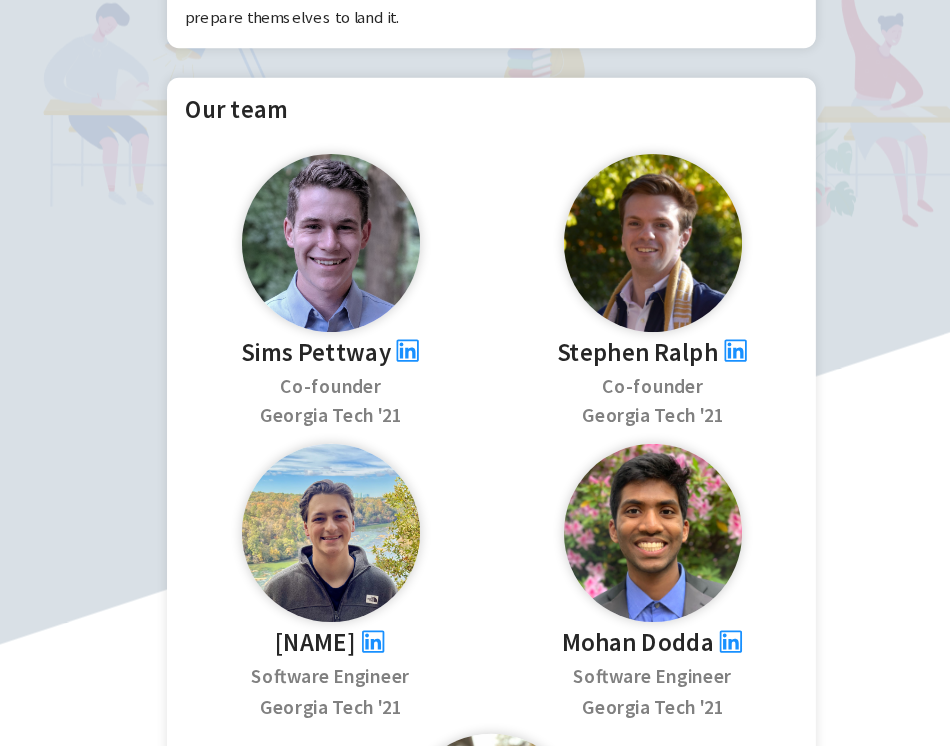 scroll, scrollTop: 398, scrollLeft: 0, axis: vertical 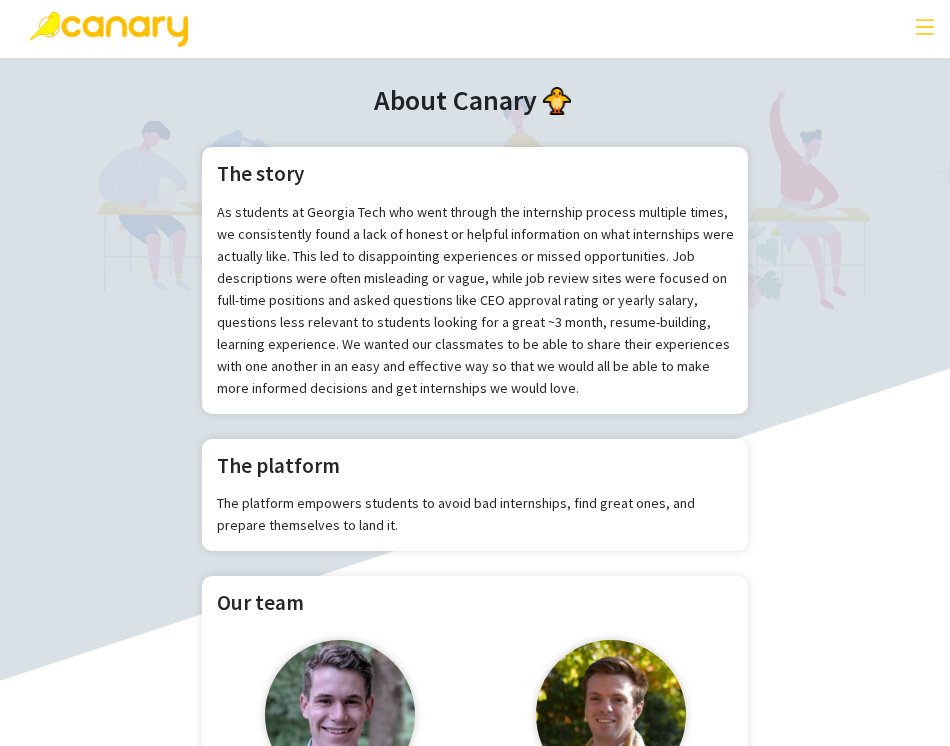 click at bounding box center (925, 29) 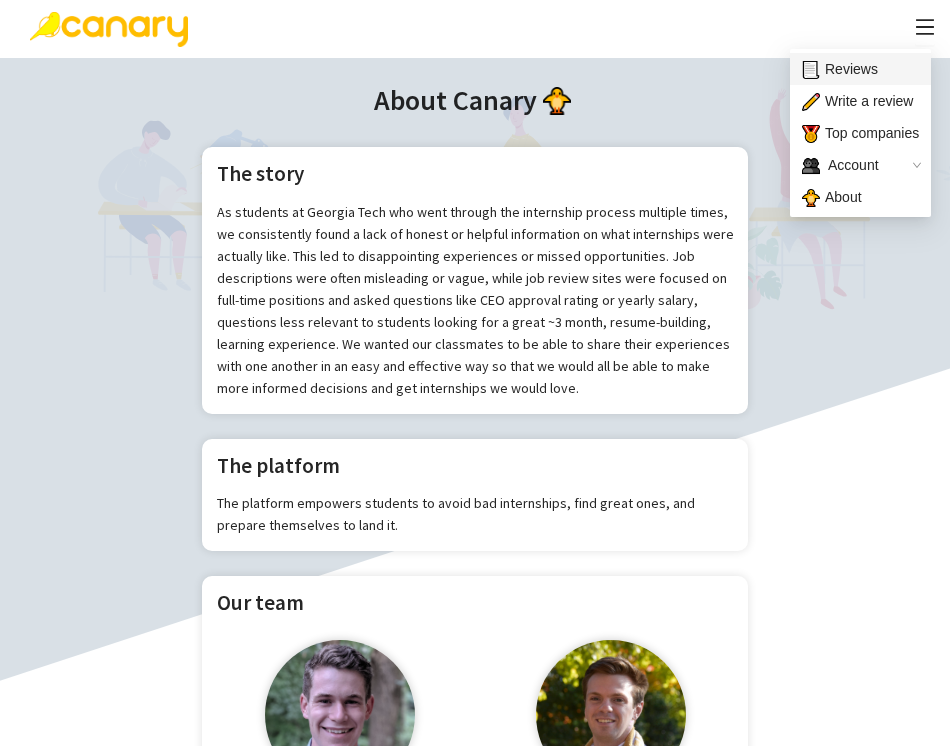 click on "Reviews" at bounding box center (840, 69) 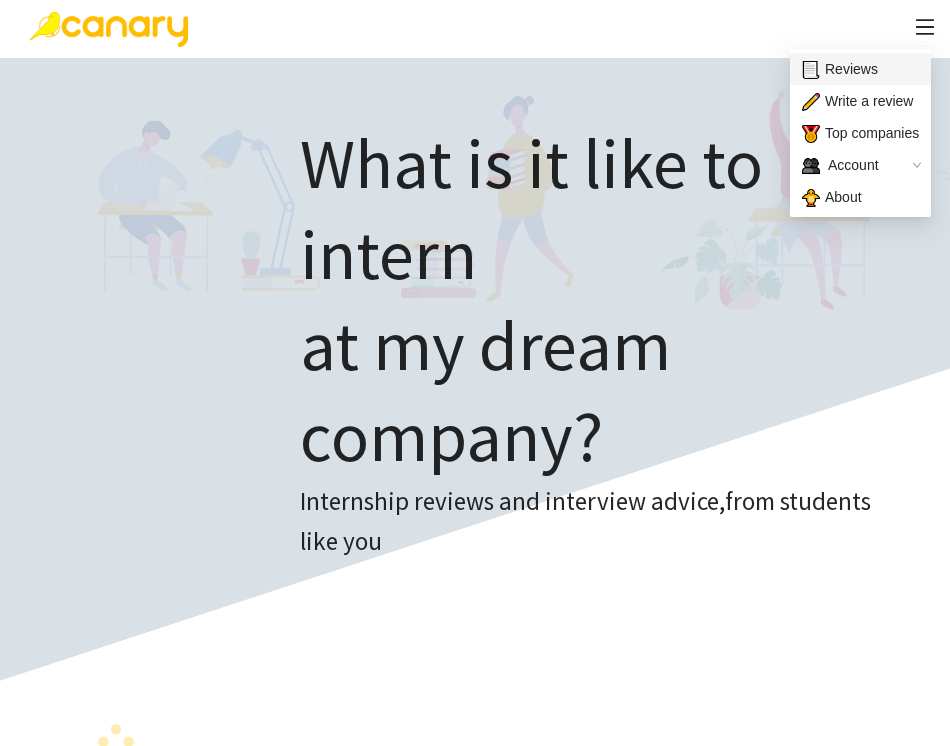scroll, scrollTop: 0, scrollLeft: 0, axis: both 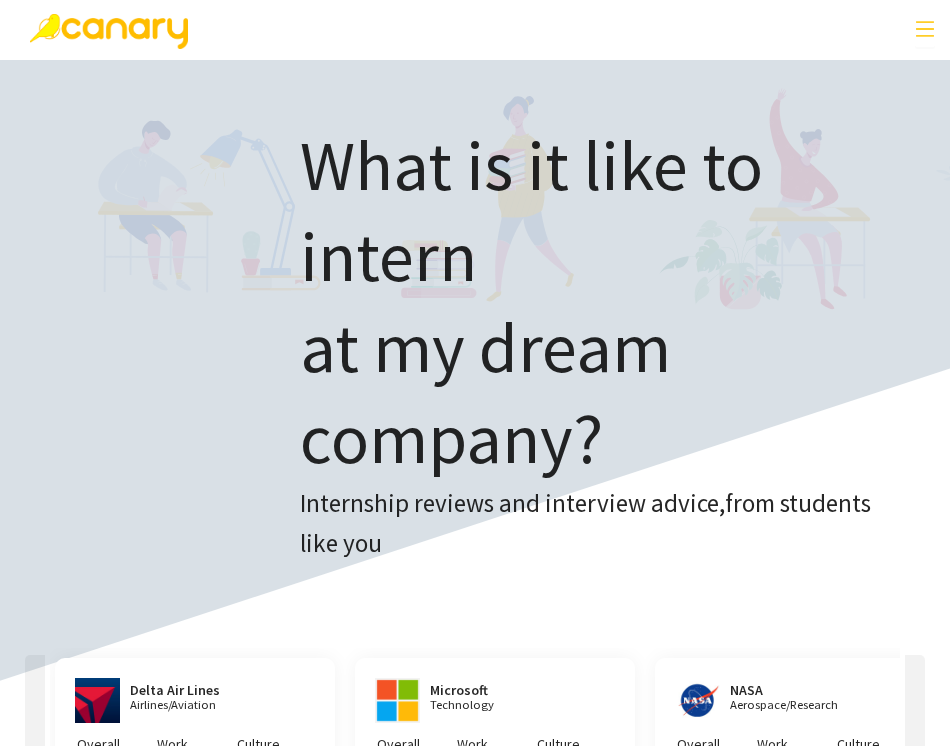click 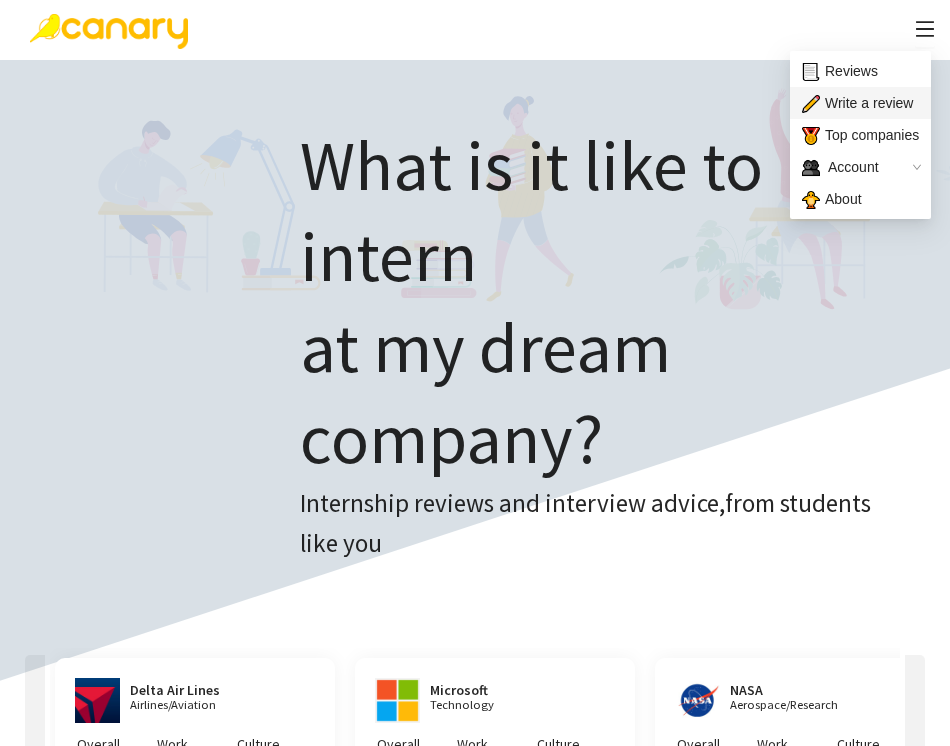 click on "Write a review" at bounding box center [857, 103] 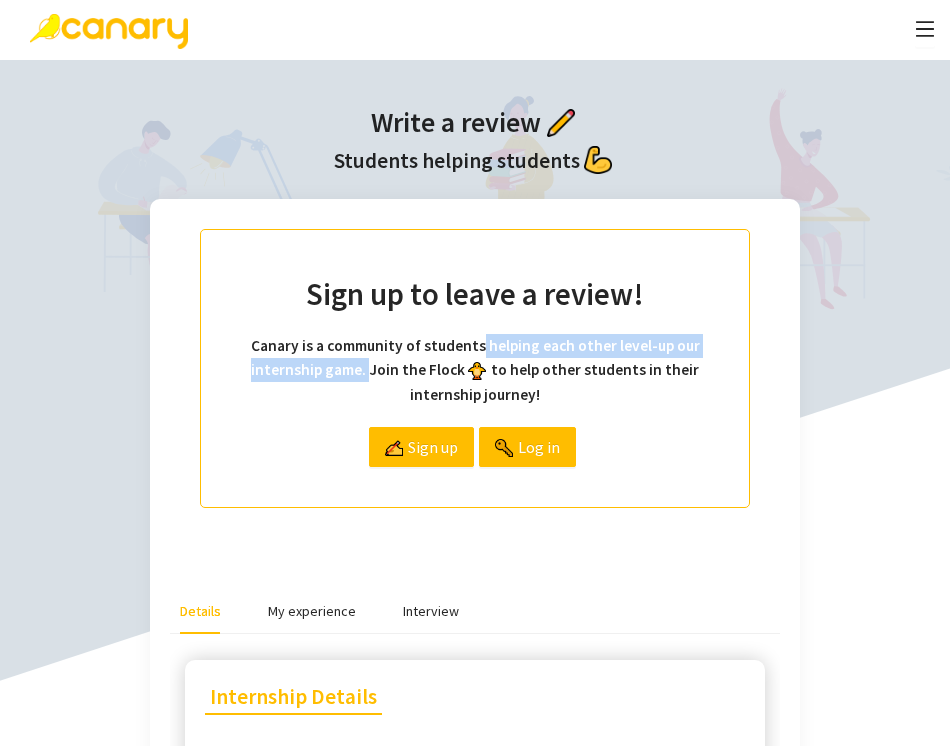 drag, startPoint x: 481, startPoint y: 344, endPoint x: 375, endPoint y: 364, distance: 107.87029 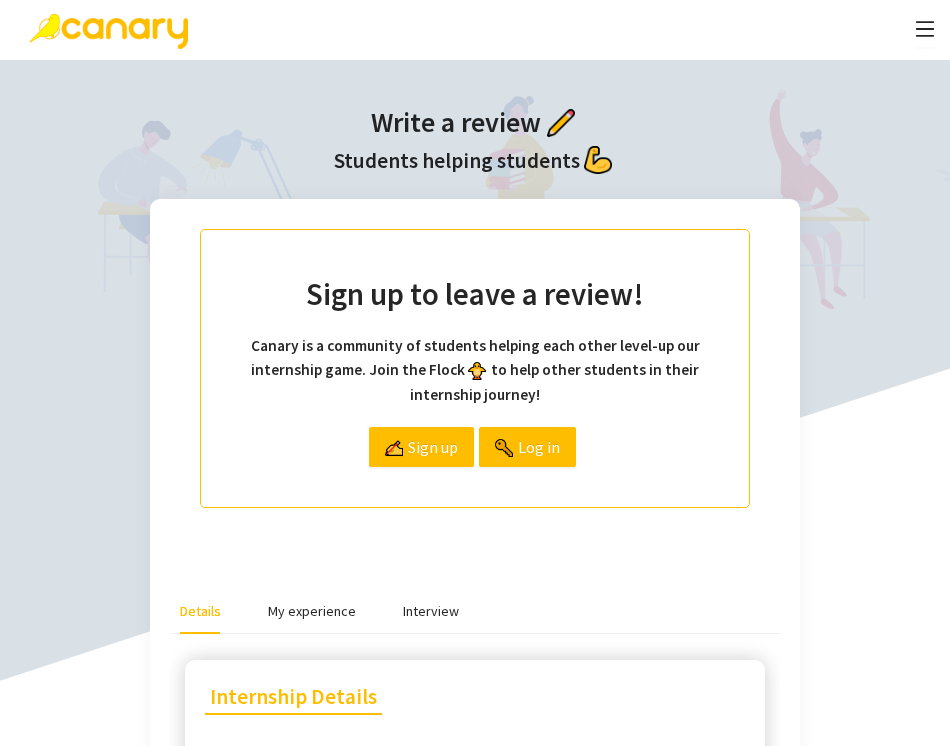 click on "Canary is a community of students helping each other level-up our internship game. Join the Flock   to help other students in their internship journey!" at bounding box center [475, 370] 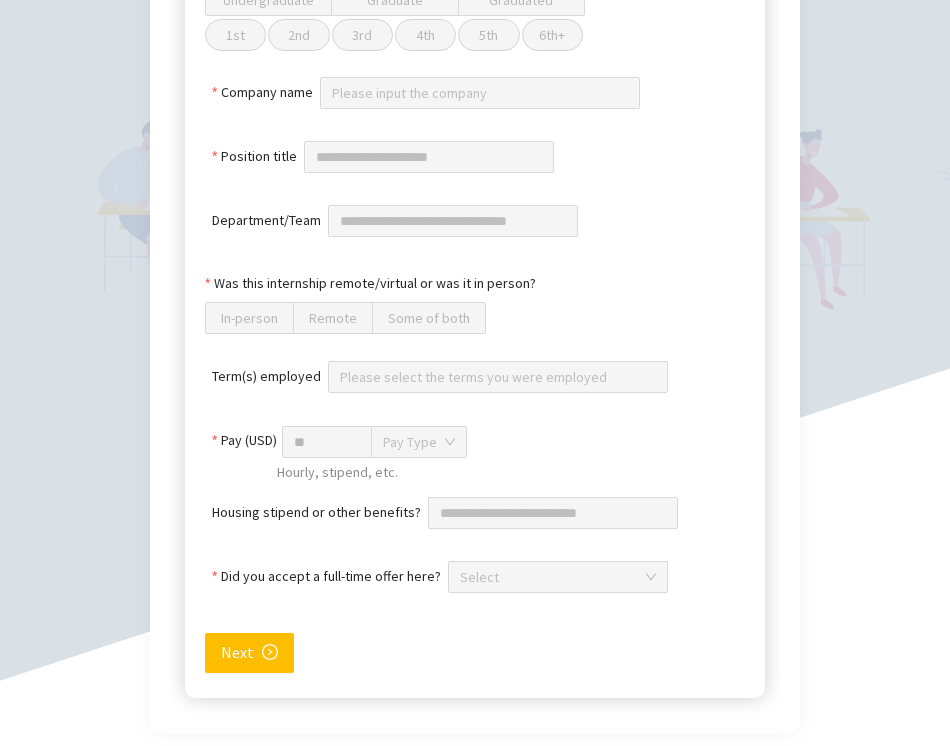 scroll, scrollTop: 795, scrollLeft: 0, axis: vertical 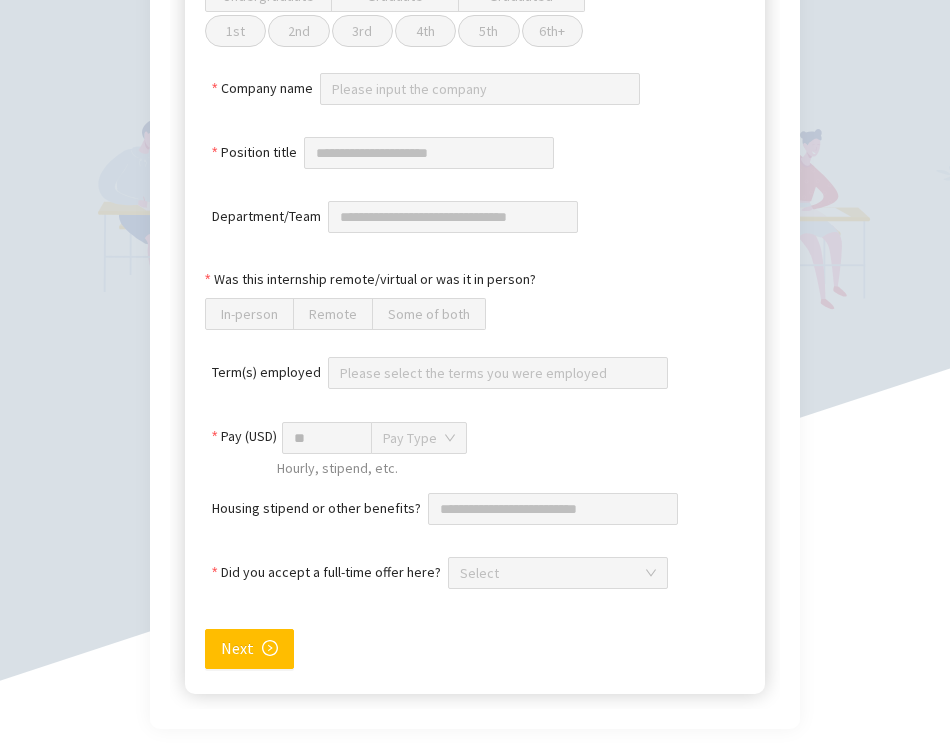 click at bounding box center [498, 373] 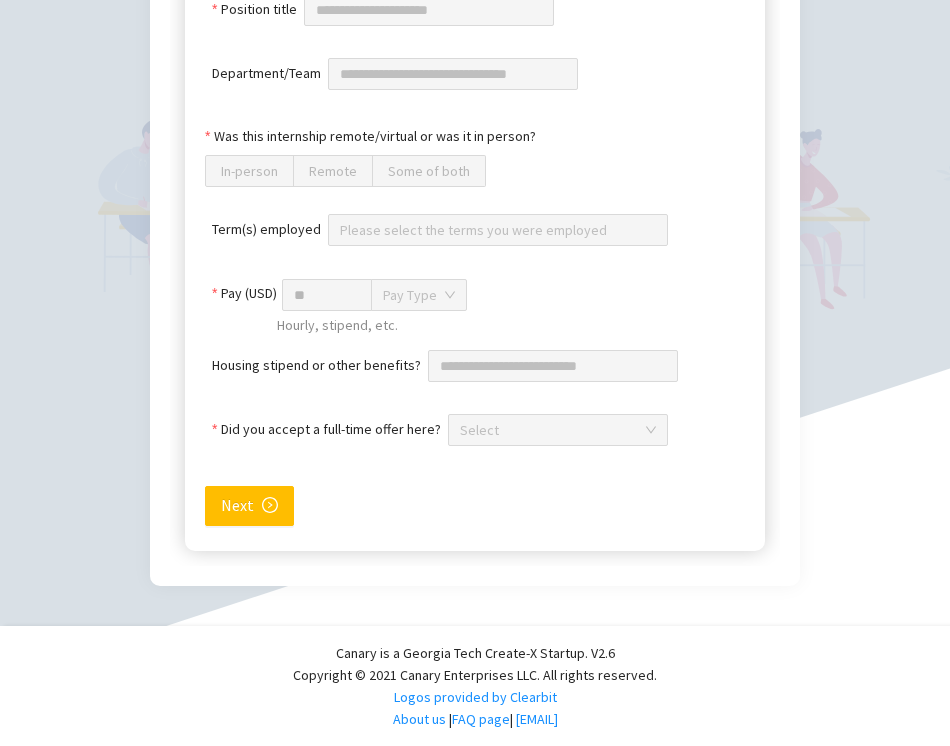 scroll, scrollTop: 937, scrollLeft: 0, axis: vertical 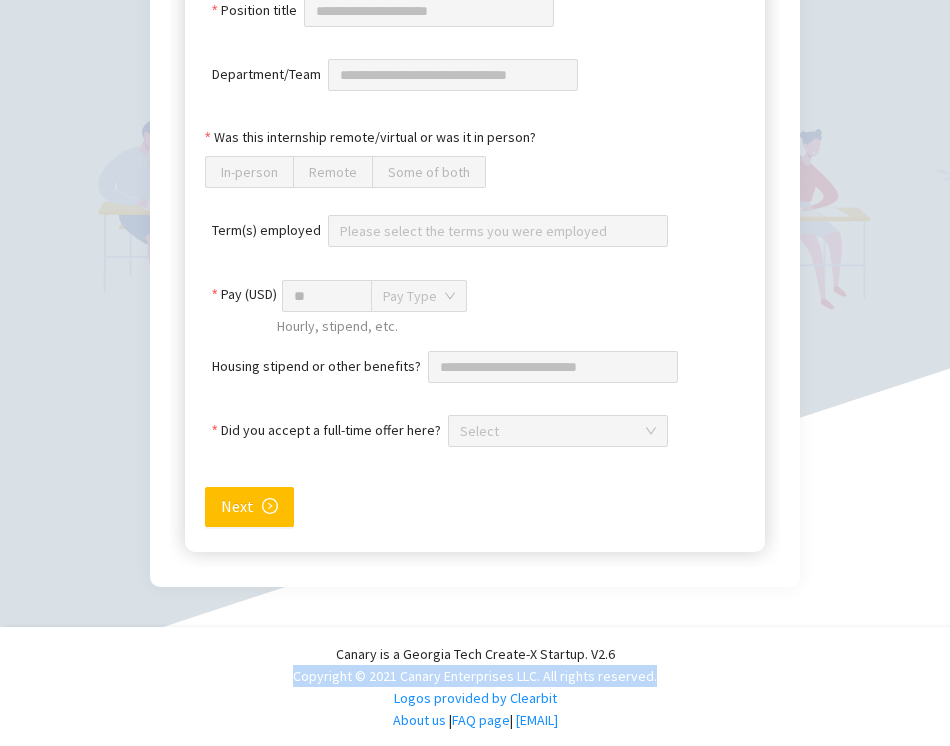 drag, startPoint x: 300, startPoint y: 676, endPoint x: 695, endPoint y: 677, distance: 395.00125 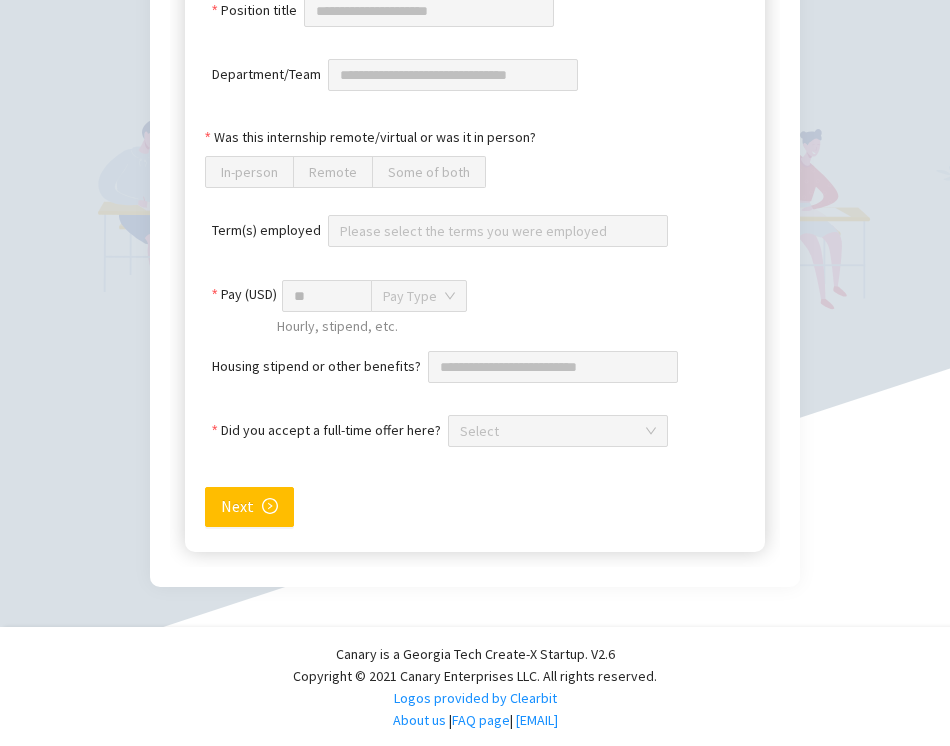 click on "Canary is a Georgia Tech Create-X Startup. V2.6" at bounding box center [475, 654] 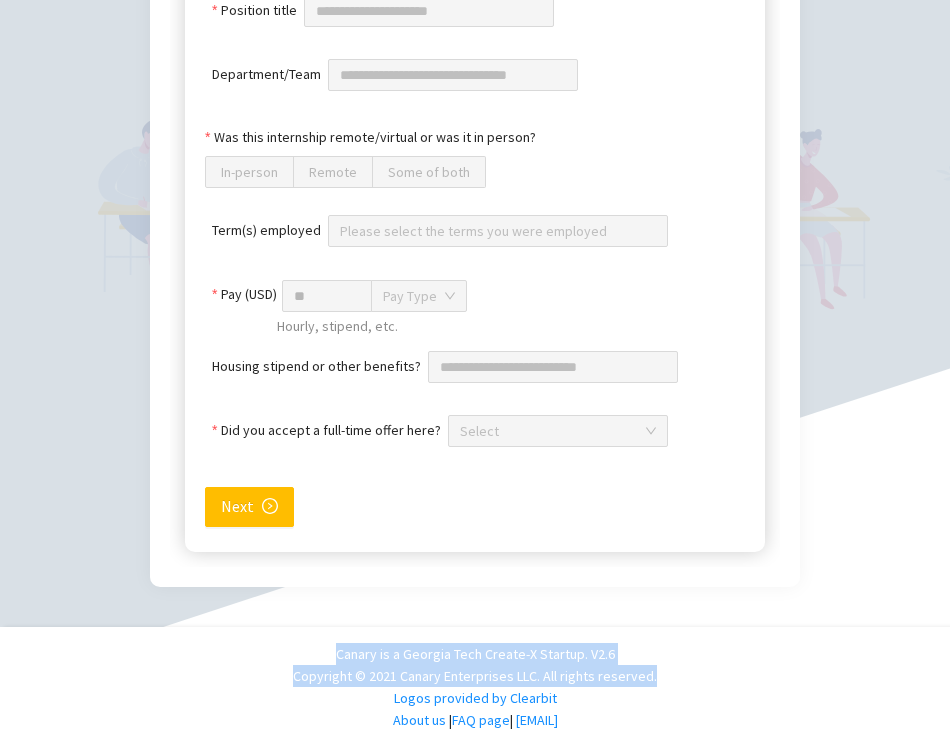 drag, startPoint x: 335, startPoint y: 653, endPoint x: 661, endPoint y: 672, distance: 326.55322 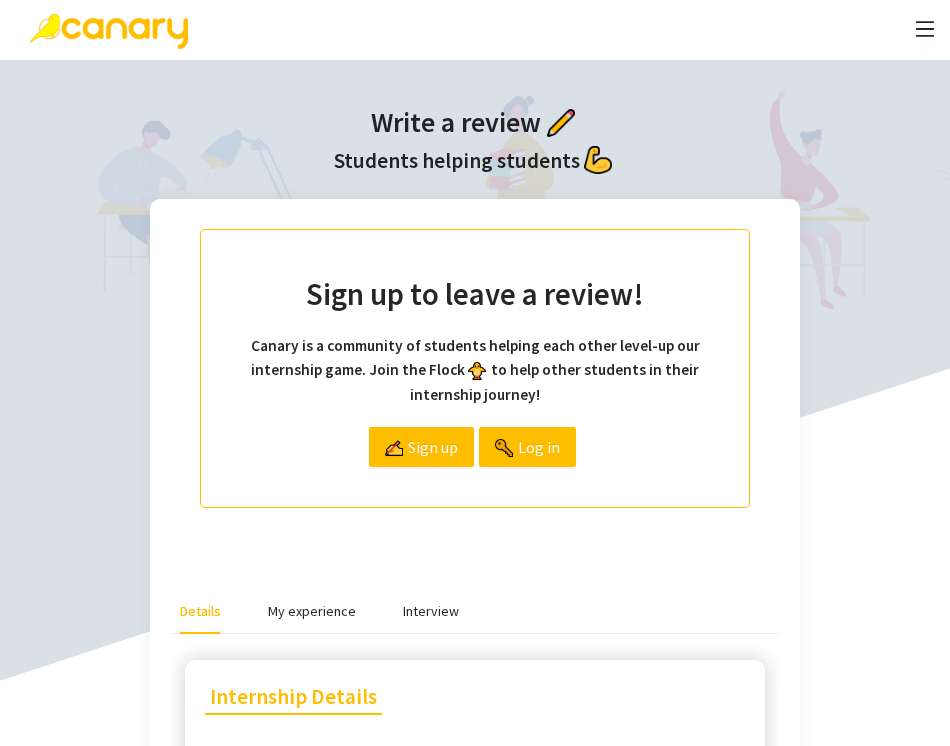 scroll, scrollTop: 0, scrollLeft: 0, axis: both 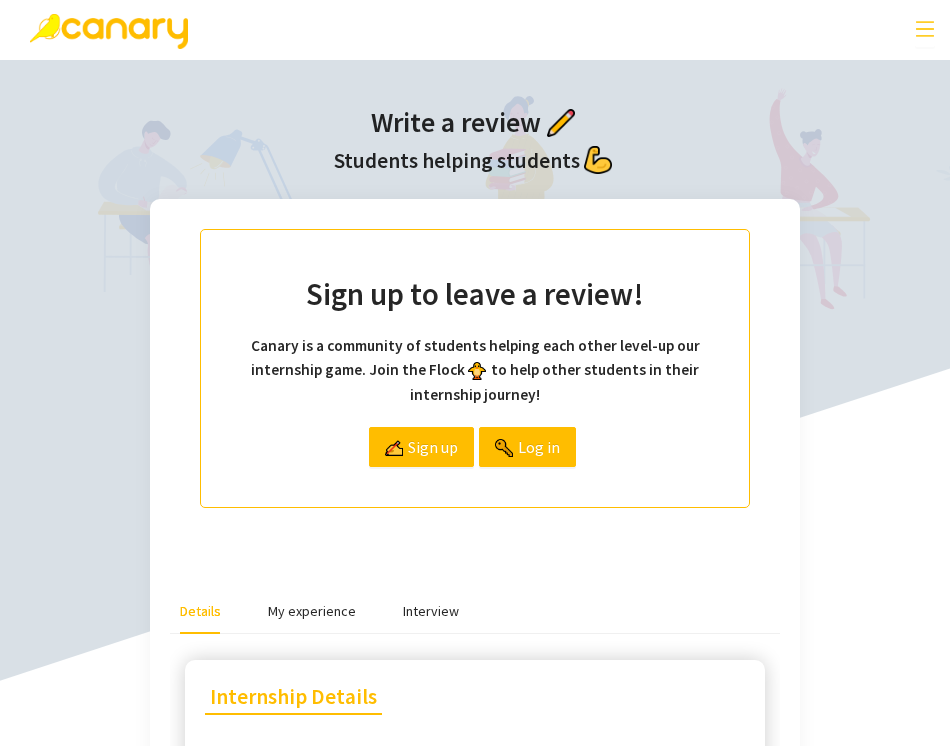 click 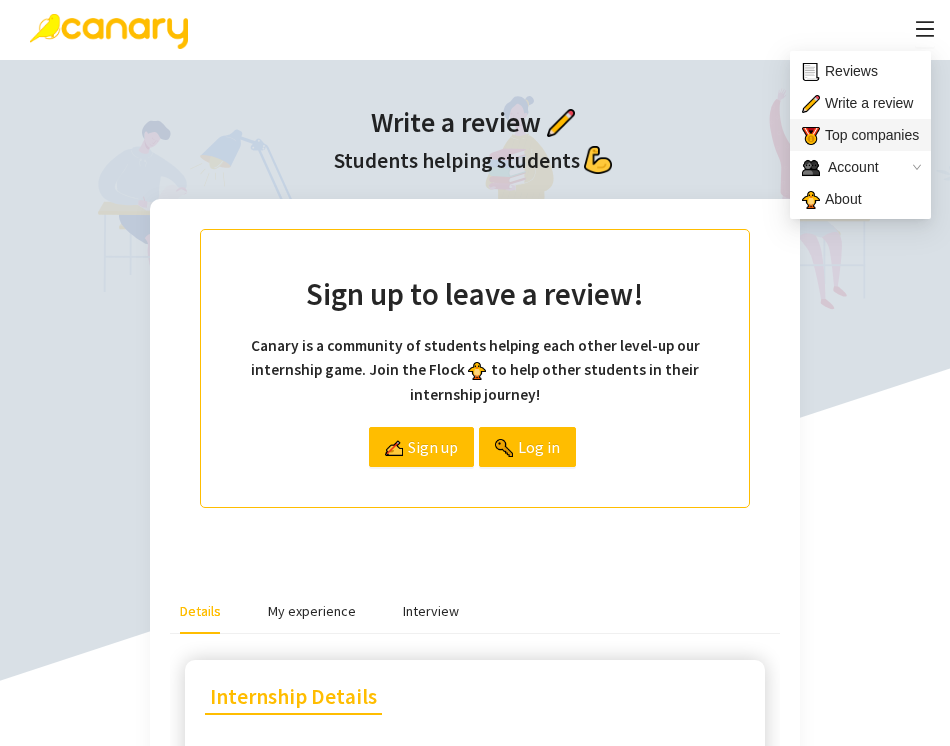 click on "Top companies" at bounding box center [860, 135] 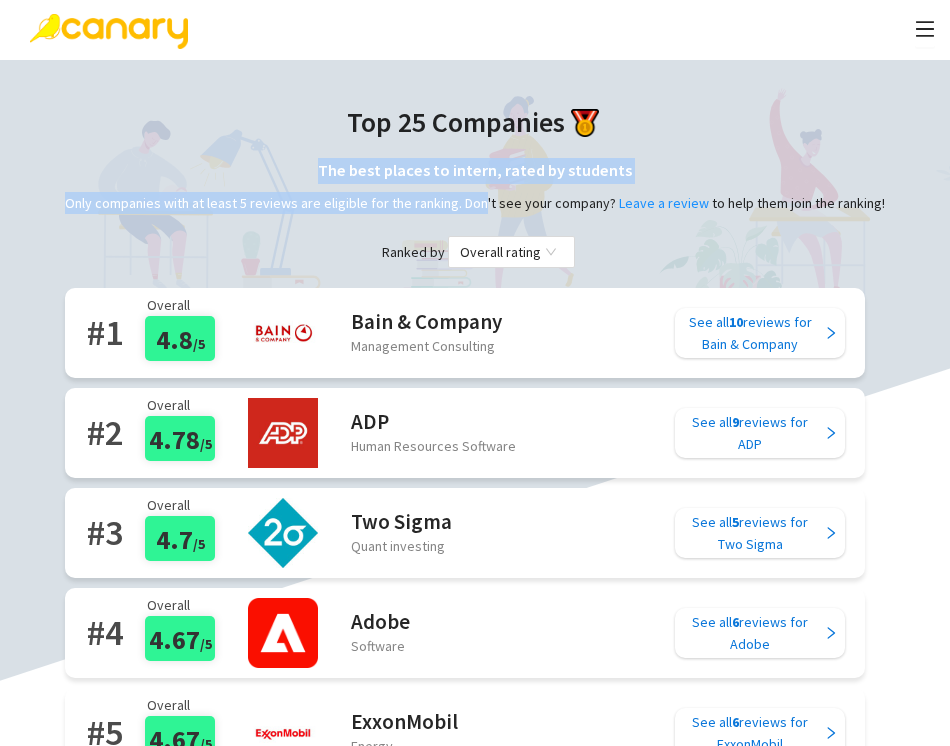 drag, startPoint x: 312, startPoint y: 161, endPoint x: 486, endPoint y: 198, distance: 177.89041 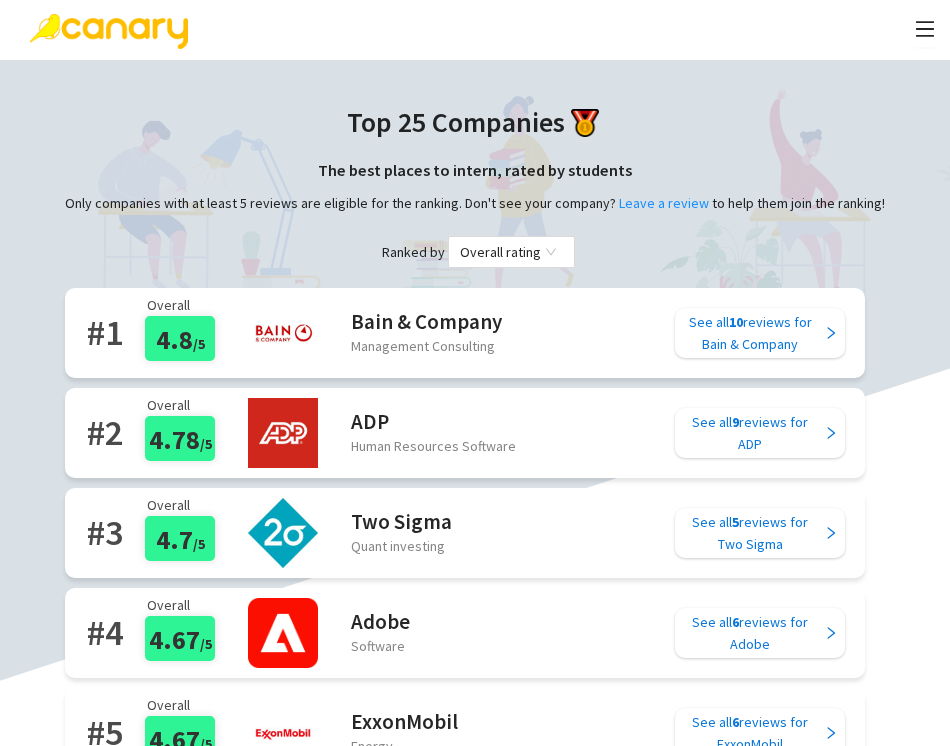 click on "Only companies with at least 5 reviews are eligible for the ranking. Don't see your company?   Leave a review   to help them join the ranking!" at bounding box center [475, 203] 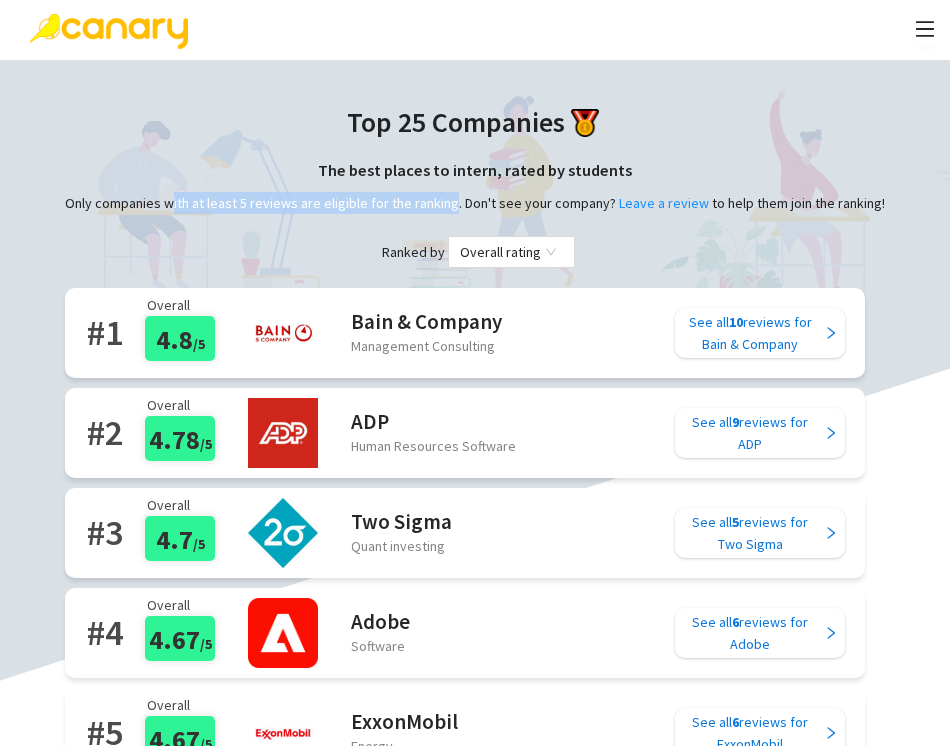 drag, startPoint x: 184, startPoint y: 197, endPoint x: 456, endPoint y: 208, distance: 272.22232 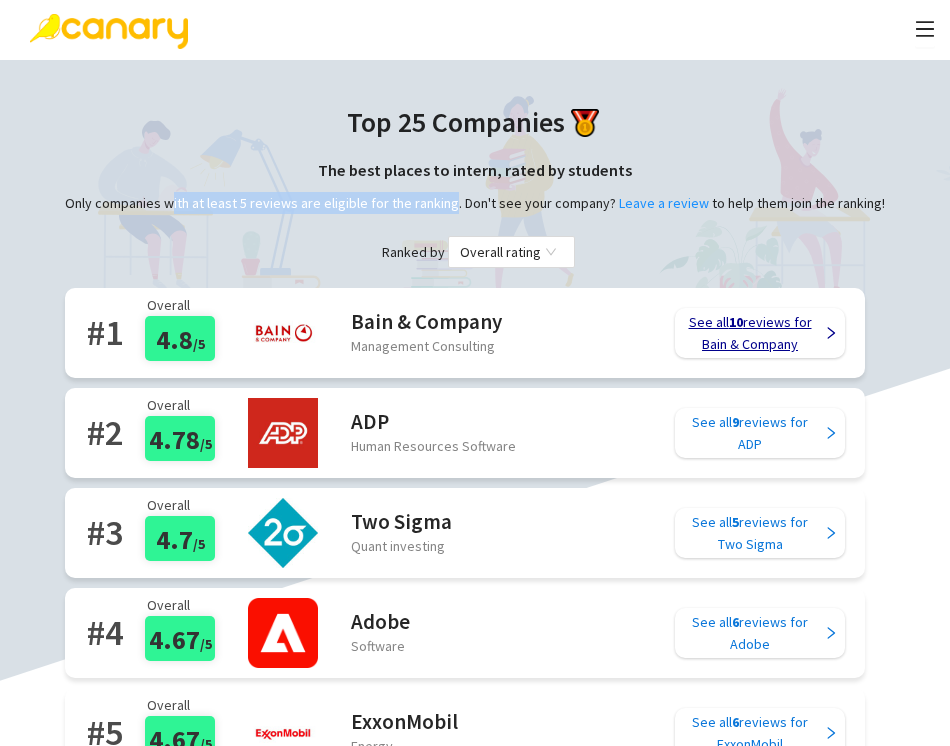 click on "See all  10  reviews for Bain & Company" at bounding box center (750, 333) 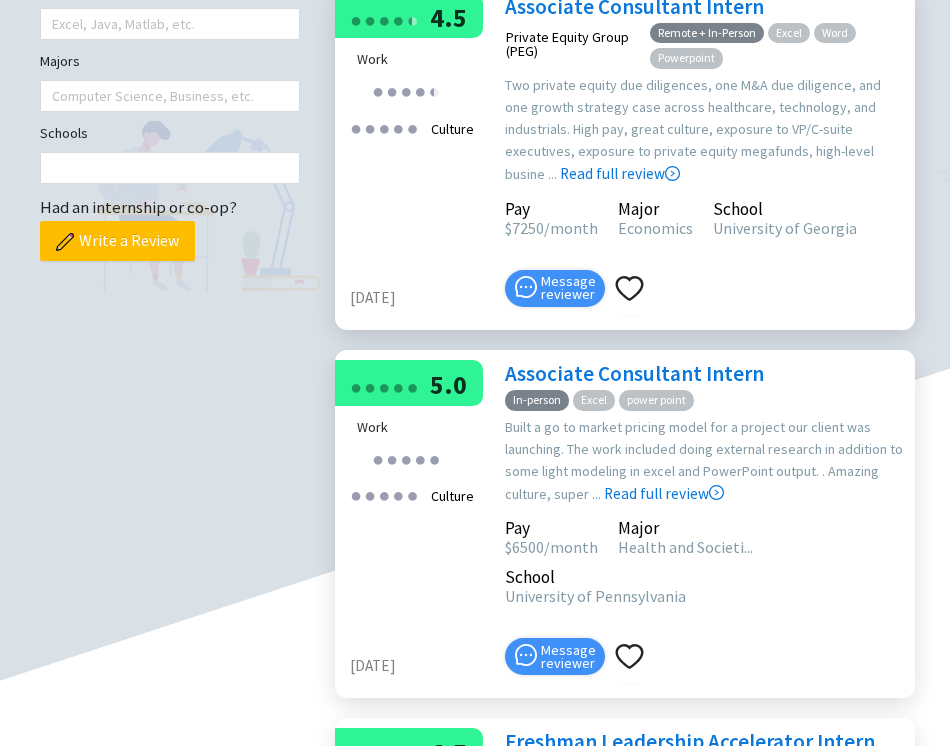 scroll, scrollTop: 652, scrollLeft: 0, axis: vertical 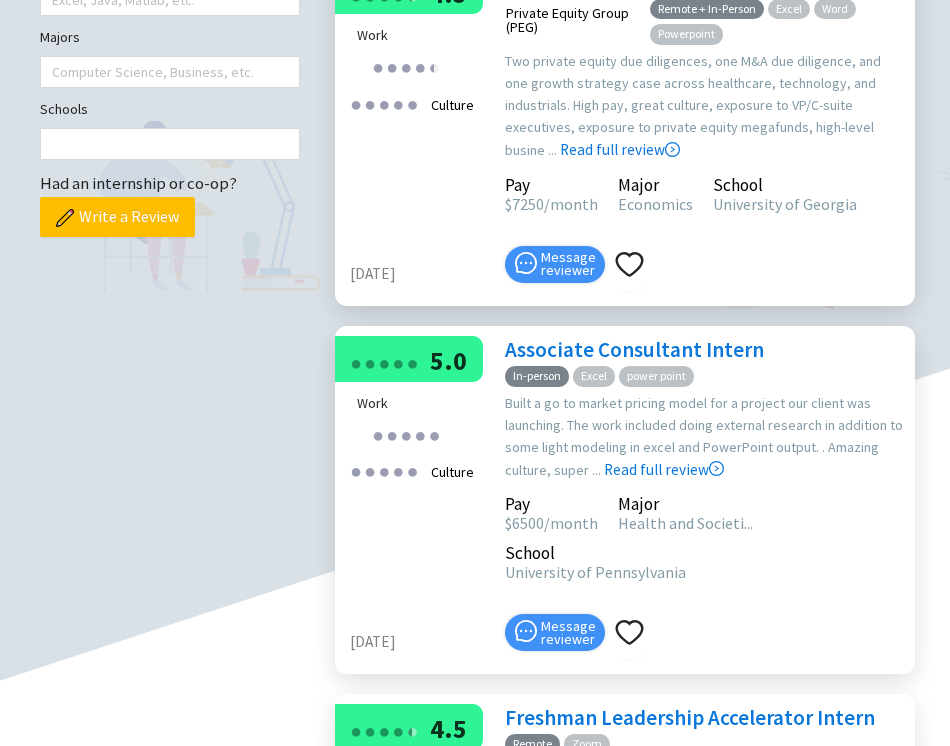 click on "● ● ● ● ● ● ● ● ● ●" at bounding box center (416, 66) 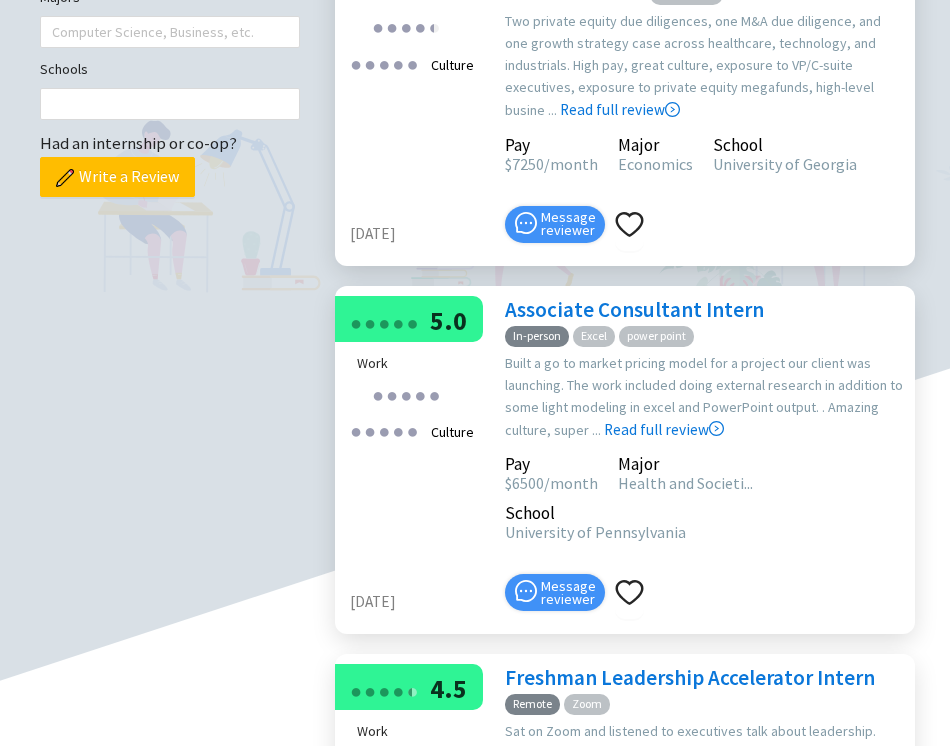 scroll, scrollTop: 696, scrollLeft: 0, axis: vertical 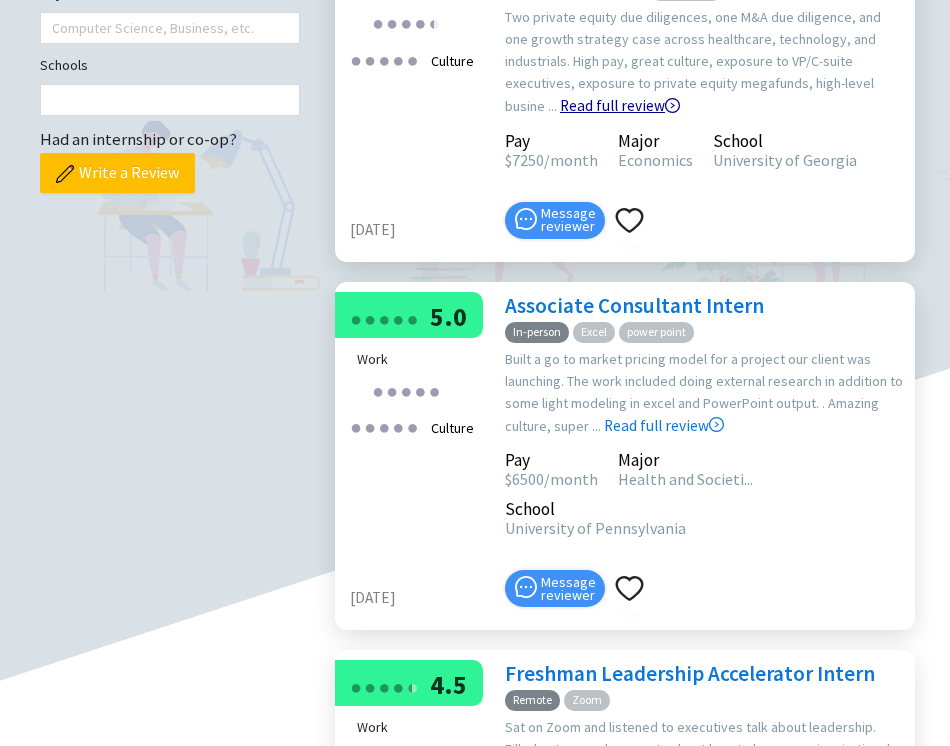 click on "Read full review" at bounding box center (620, 55) 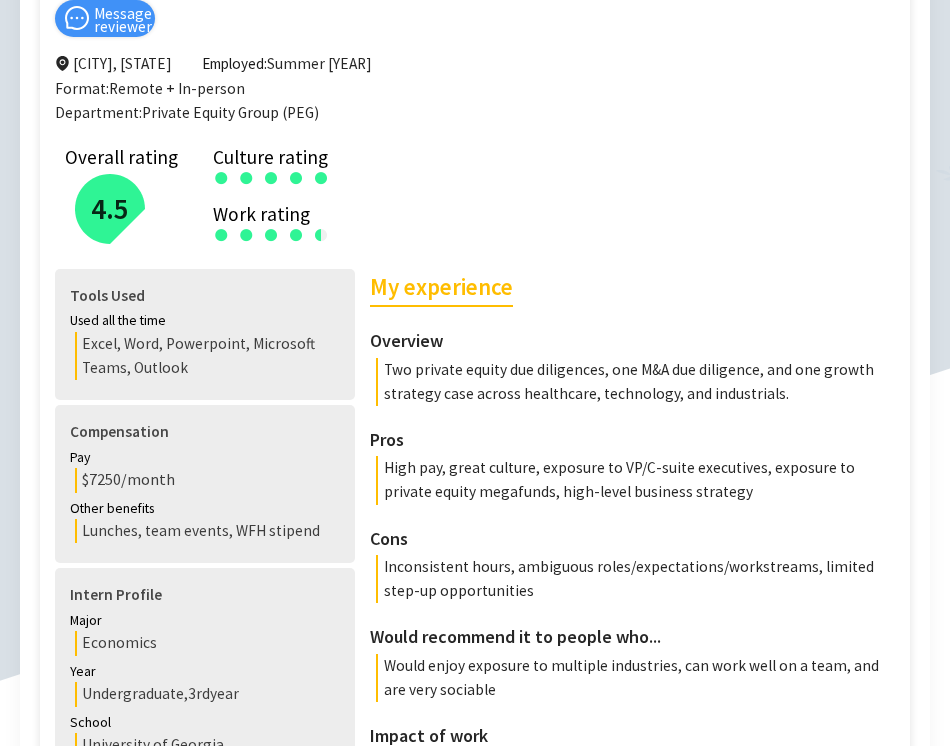 scroll, scrollTop: 346, scrollLeft: 0, axis: vertical 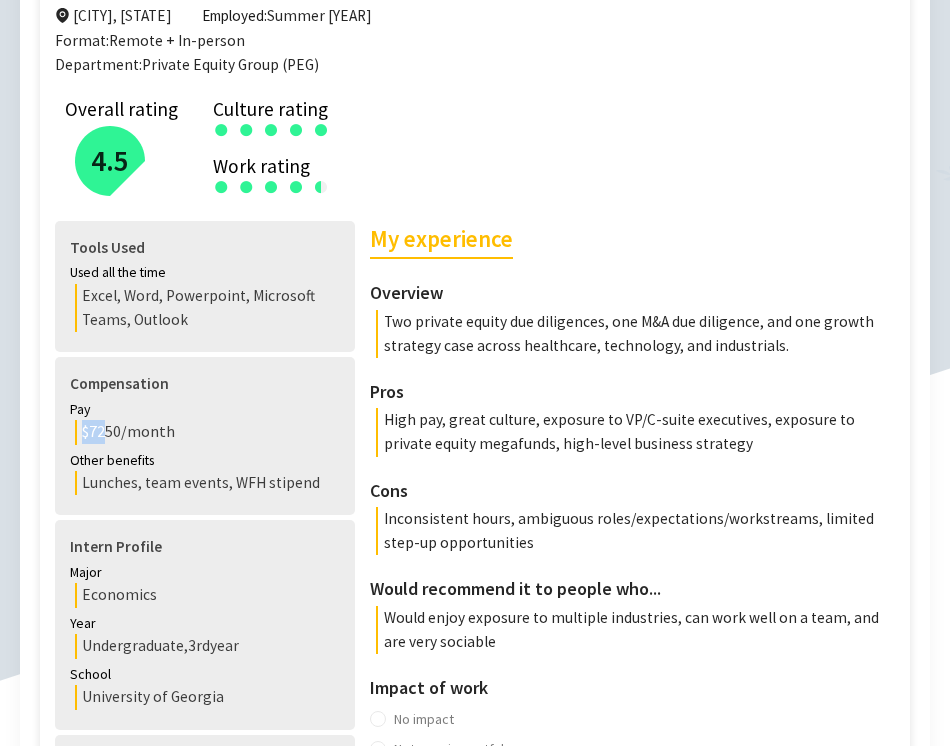 drag, startPoint x: 77, startPoint y: 425, endPoint x: 106, endPoint y: 429, distance: 29.274563 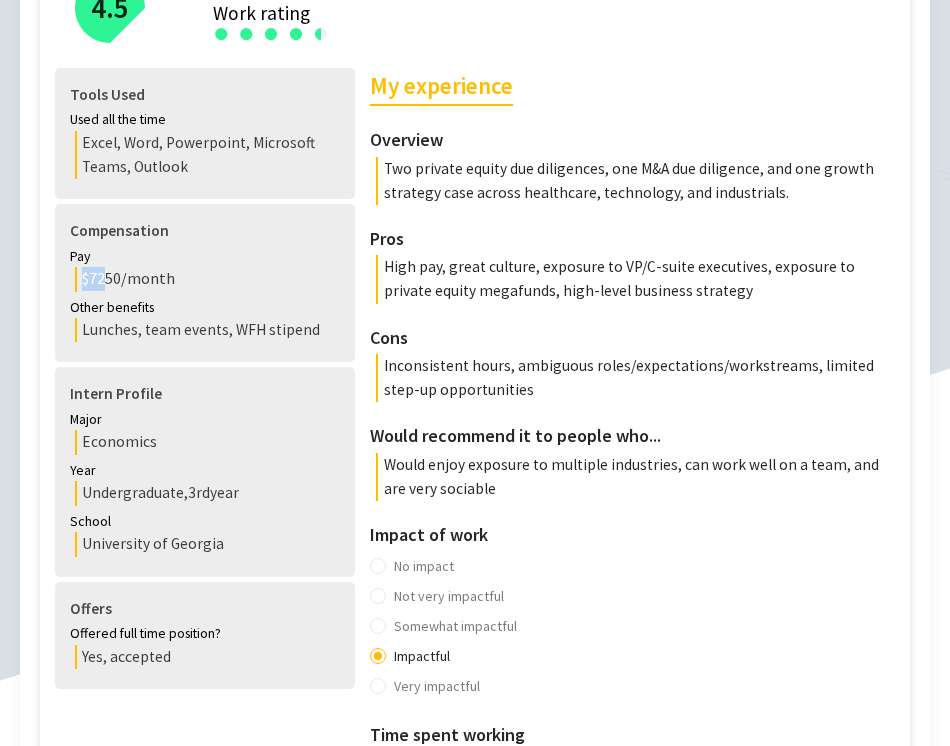 scroll, scrollTop: 500, scrollLeft: 0, axis: vertical 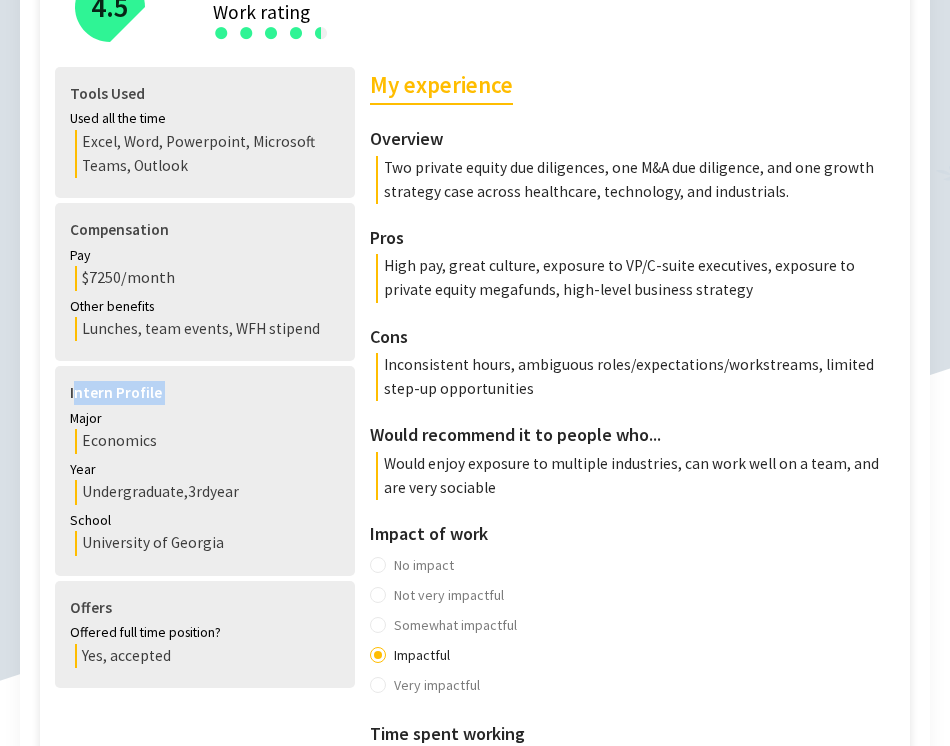drag, startPoint x: 73, startPoint y: 382, endPoint x: 130, endPoint y: 402, distance: 60.40695 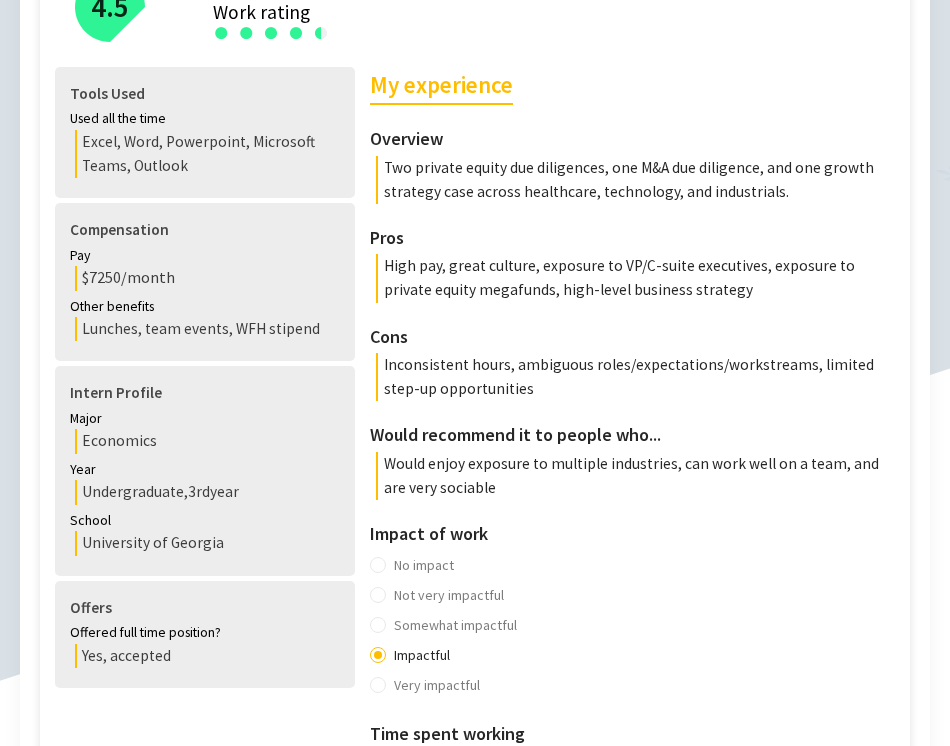 click on "Economics" at bounding box center [207, 441] 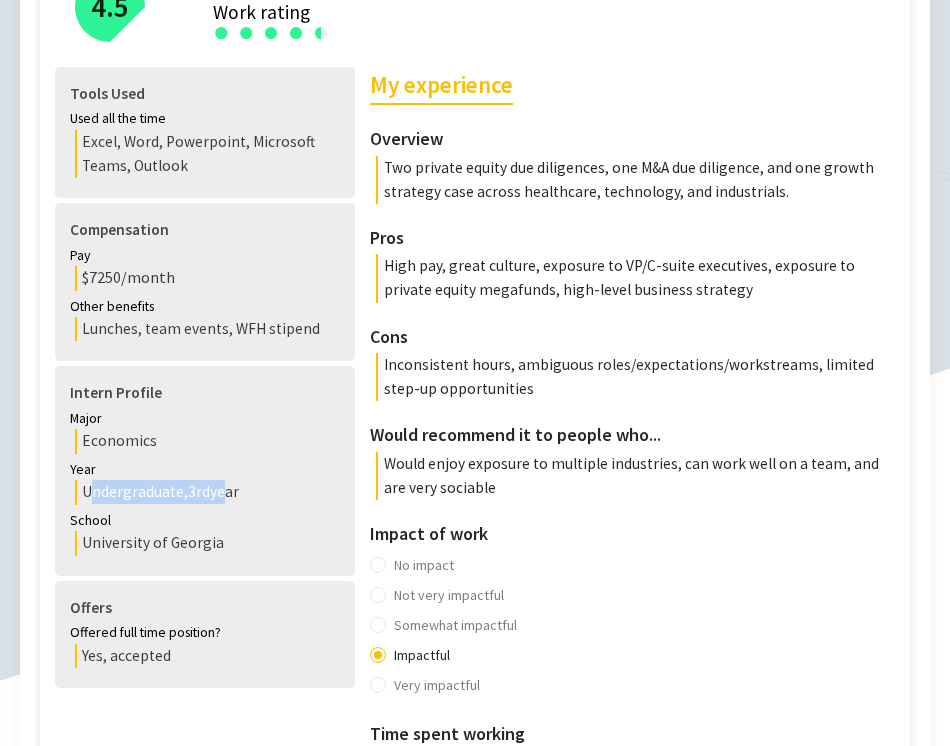 drag, startPoint x: 88, startPoint y: 490, endPoint x: 220, endPoint y: 494, distance: 132.0606 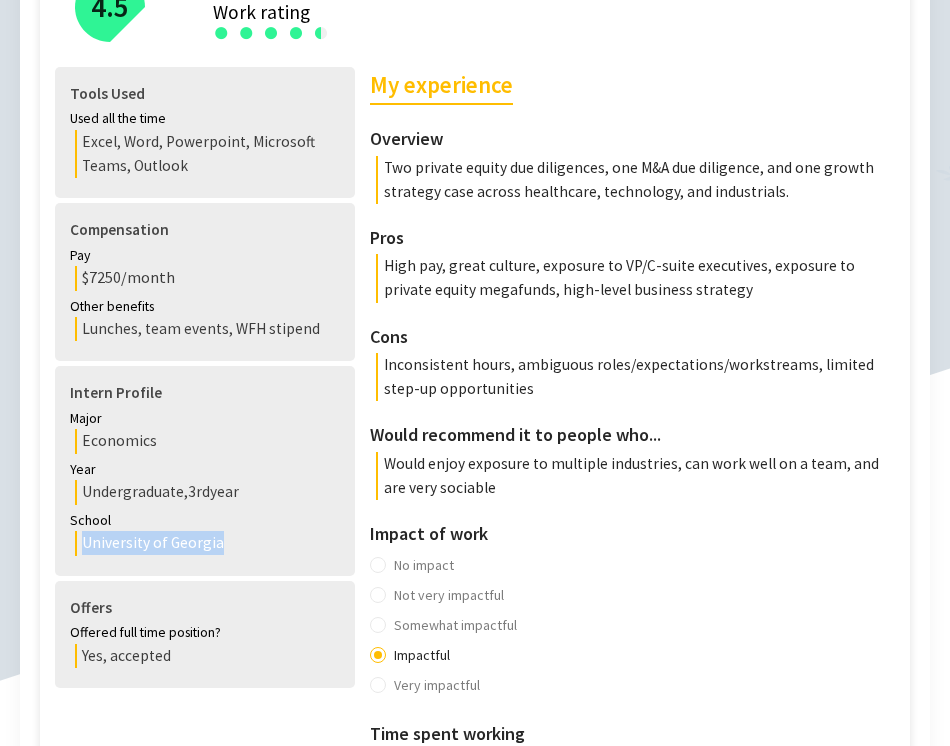 drag, startPoint x: 221, startPoint y: 538, endPoint x: 80, endPoint y: 526, distance: 141.50972 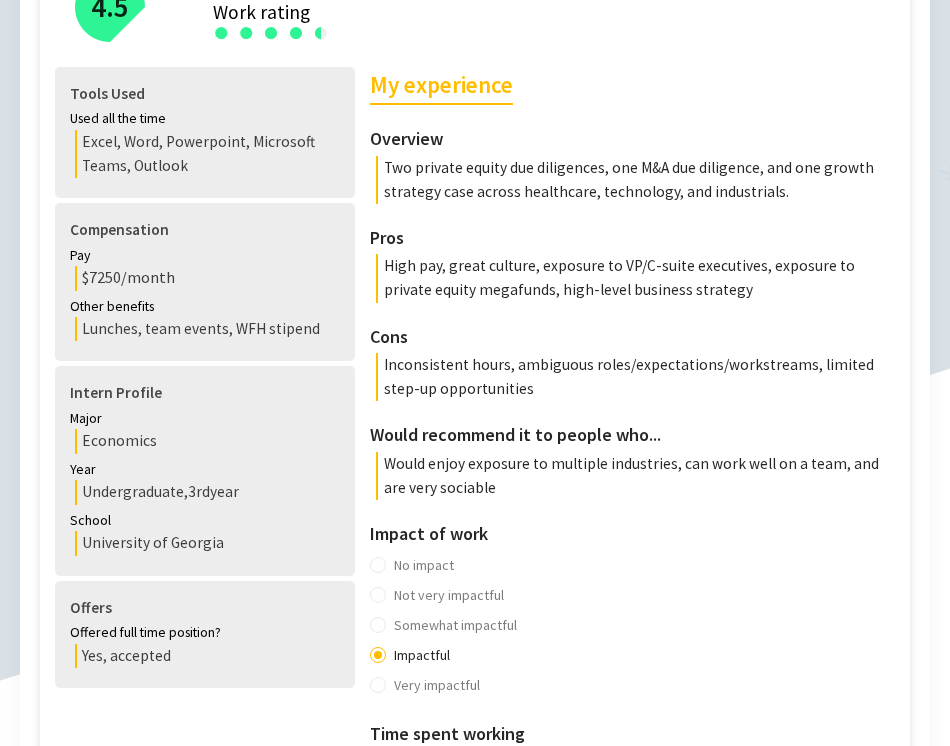click on "University of Georgia" at bounding box center (207, 543) 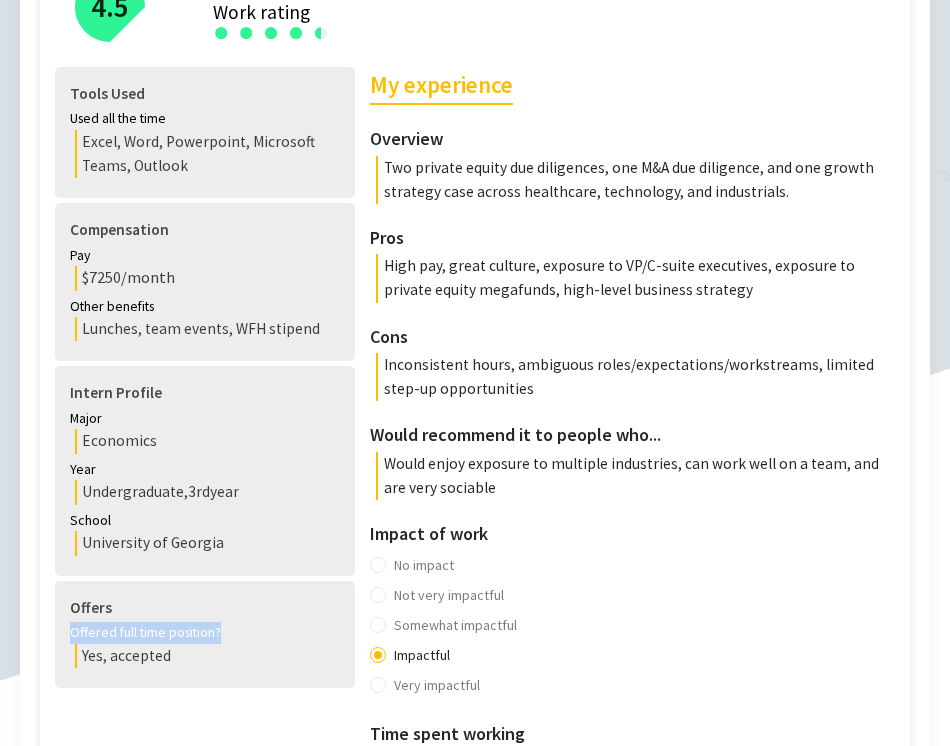 drag, startPoint x: 69, startPoint y: 627, endPoint x: 223, endPoint y: 627, distance: 154 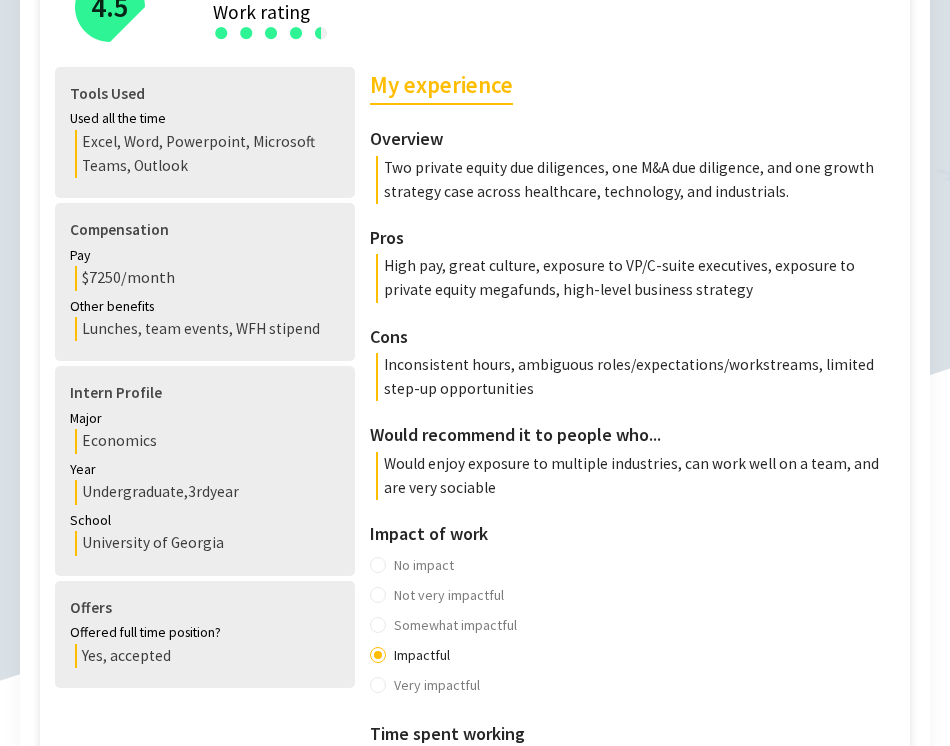 click on "Yes, accepted" at bounding box center (207, 656) 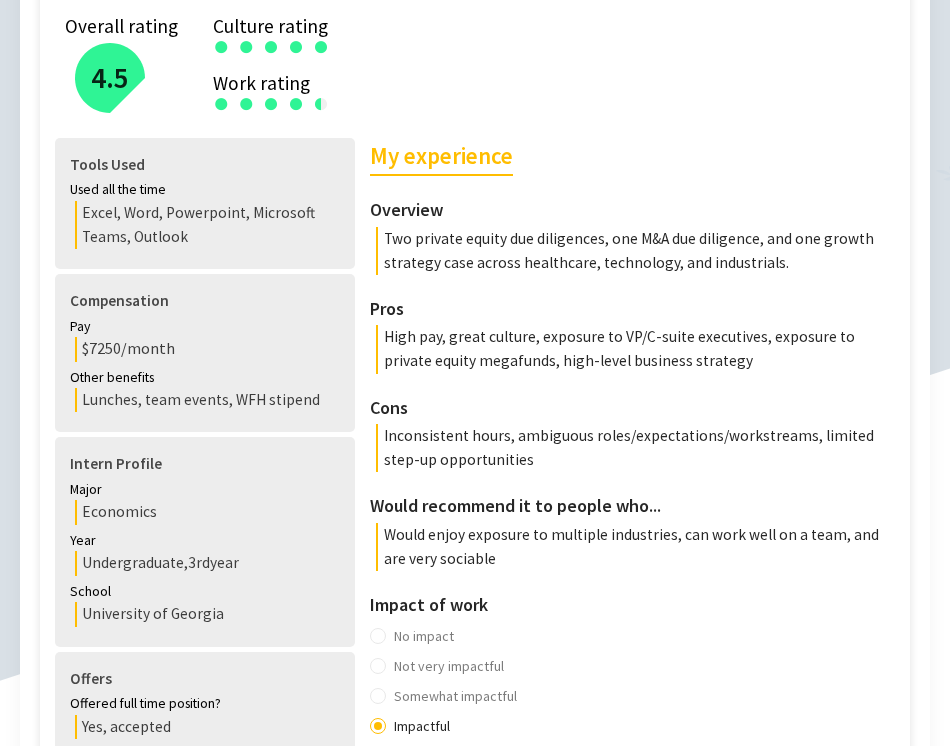 scroll, scrollTop: 429, scrollLeft: 0, axis: vertical 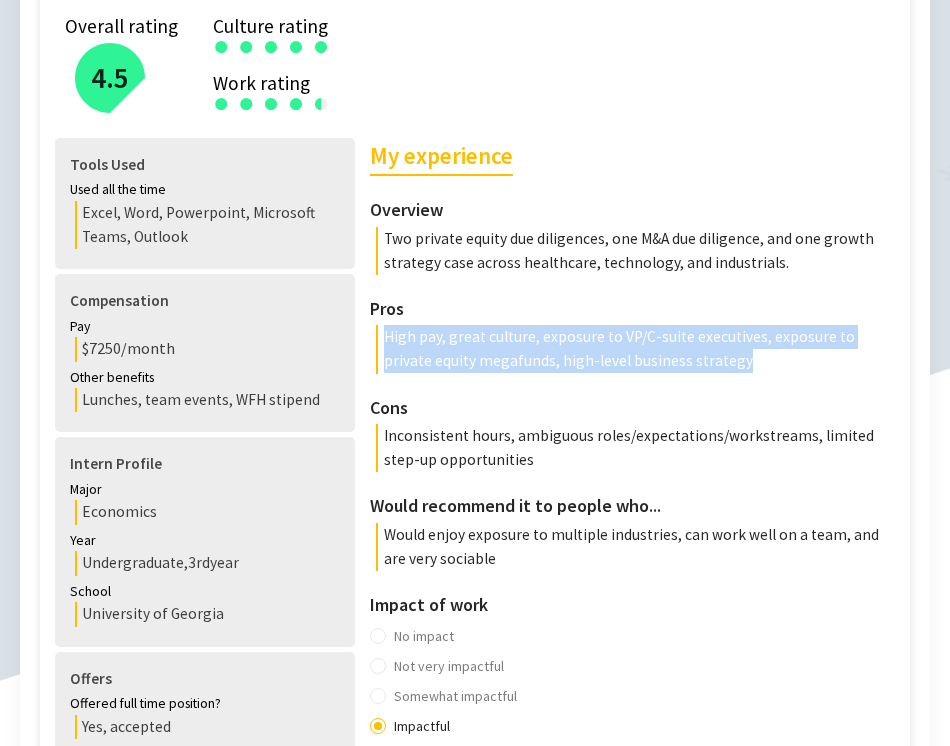 drag, startPoint x: 388, startPoint y: 335, endPoint x: 813, endPoint y: 344, distance: 425.09528 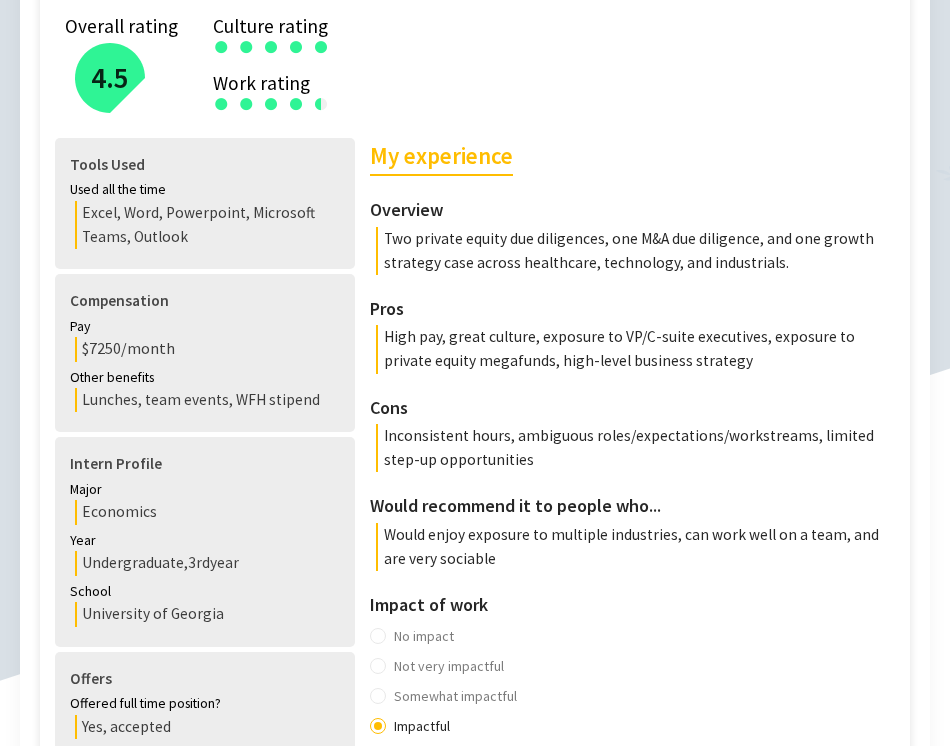 click on "High pay, great culture, exposure to VP/C-suite executives, exposure to private equity megafunds, high-level business strategy" at bounding box center [638, 349] 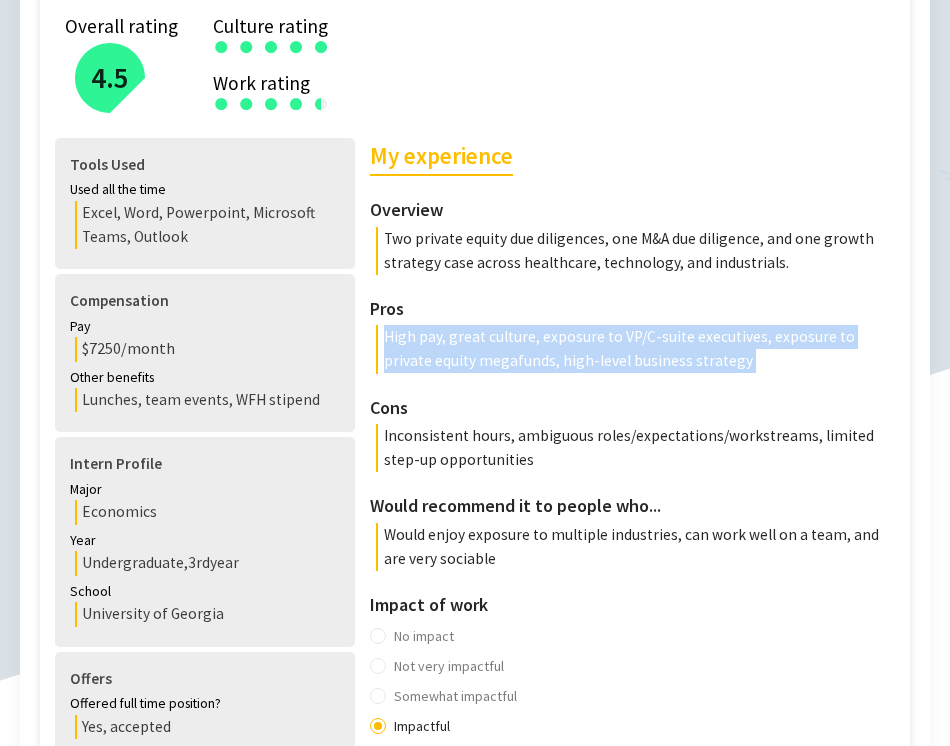 drag, startPoint x: 691, startPoint y: 361, endPoint x: 383, endPoint y: 341, distance: 308.64868 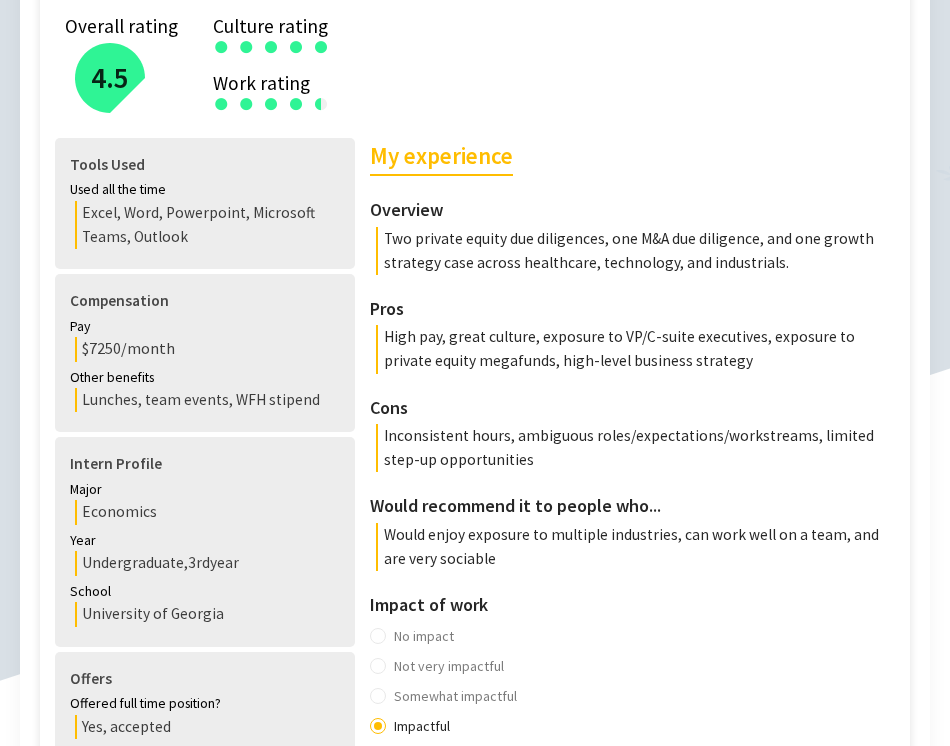 click on "High pay, great culture, exposure to VP/C-suite executives, exposure to private equity megafunds, high-level business strategy" at bounding box center [638, 349] 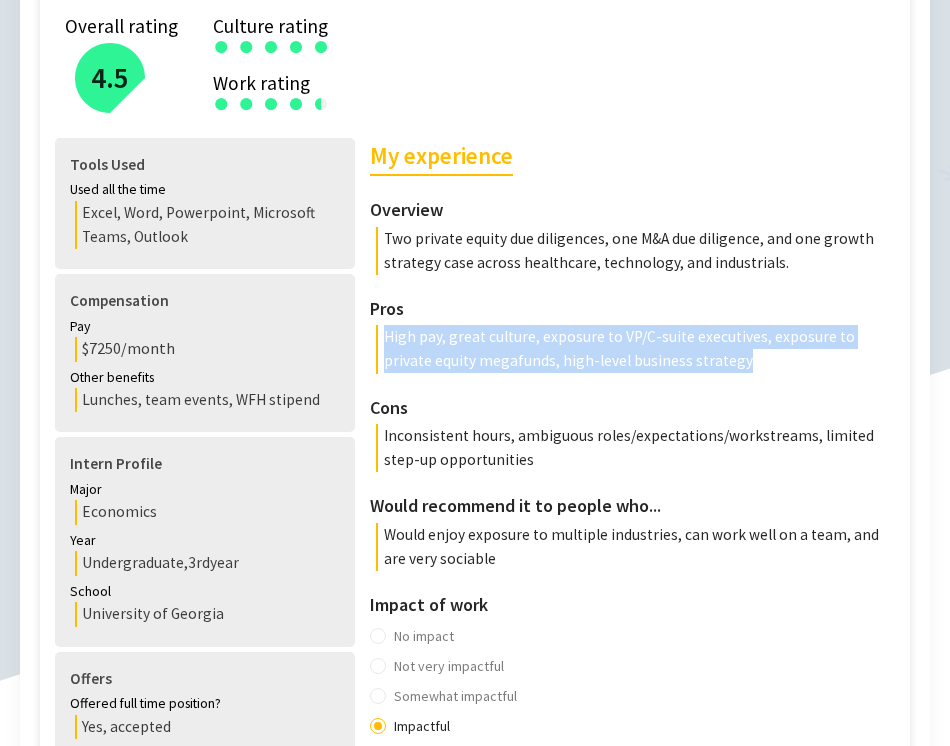 drag, startPoint x: 384, startPoint y: 334, endPoint x: 732, endPoint y: 356, distance: 348.6947 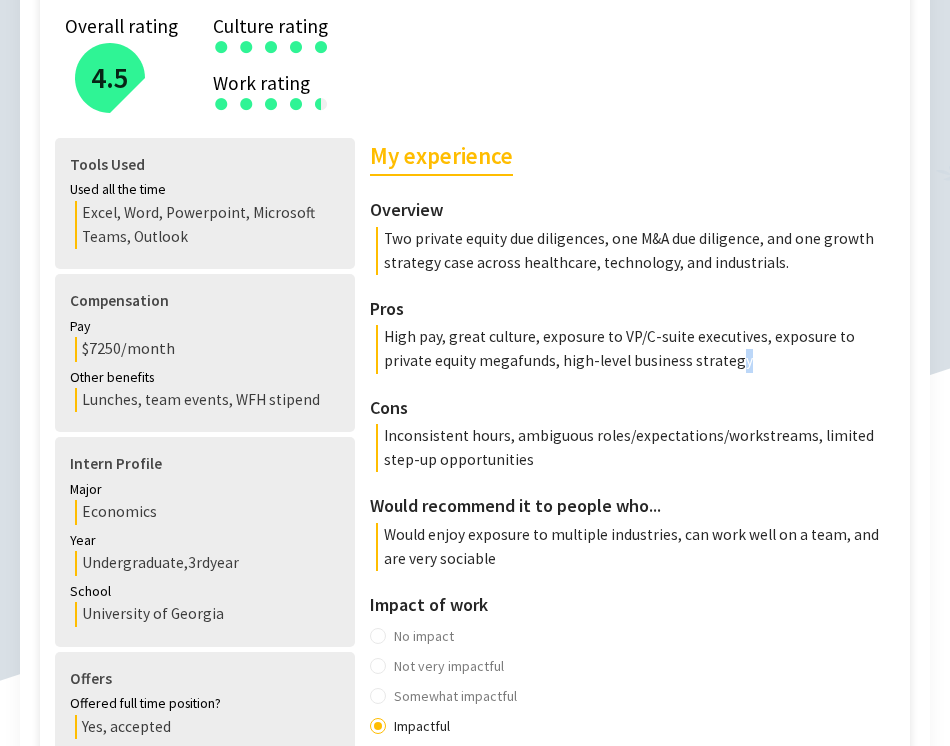 click on "High pay, great culture, exposure to VP/C-suite executives, exposure to private equity megafunds, high-level business strategy" at bounding box center [638, 349] 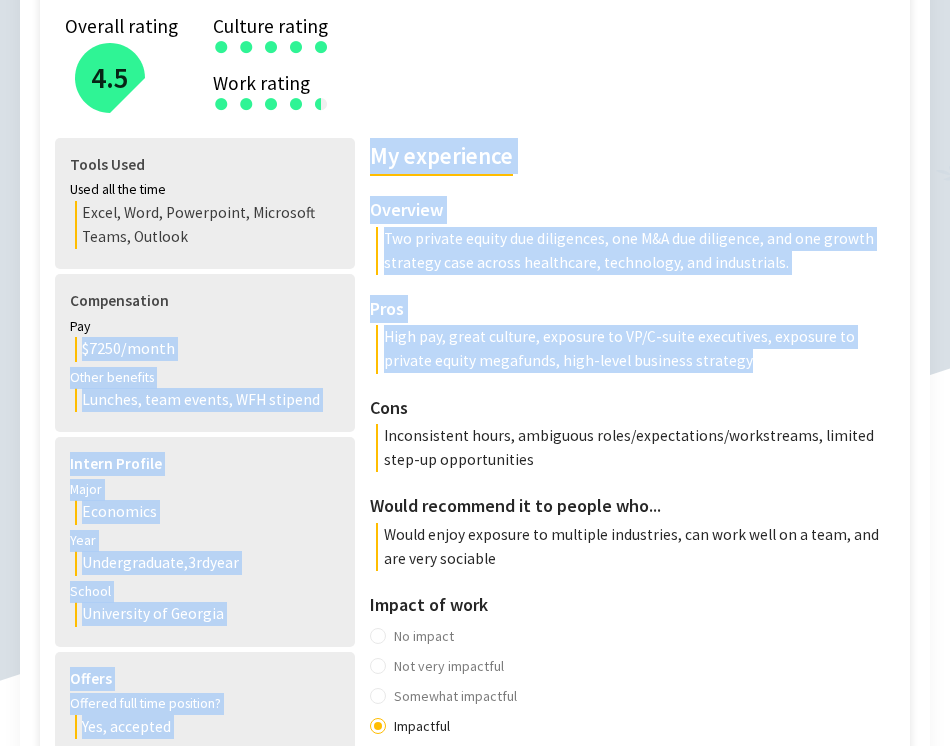 drag, startPoint x: 680, startPoint y: 352, endPoint x: 361, endPoint y: 326, distance: 320.0578 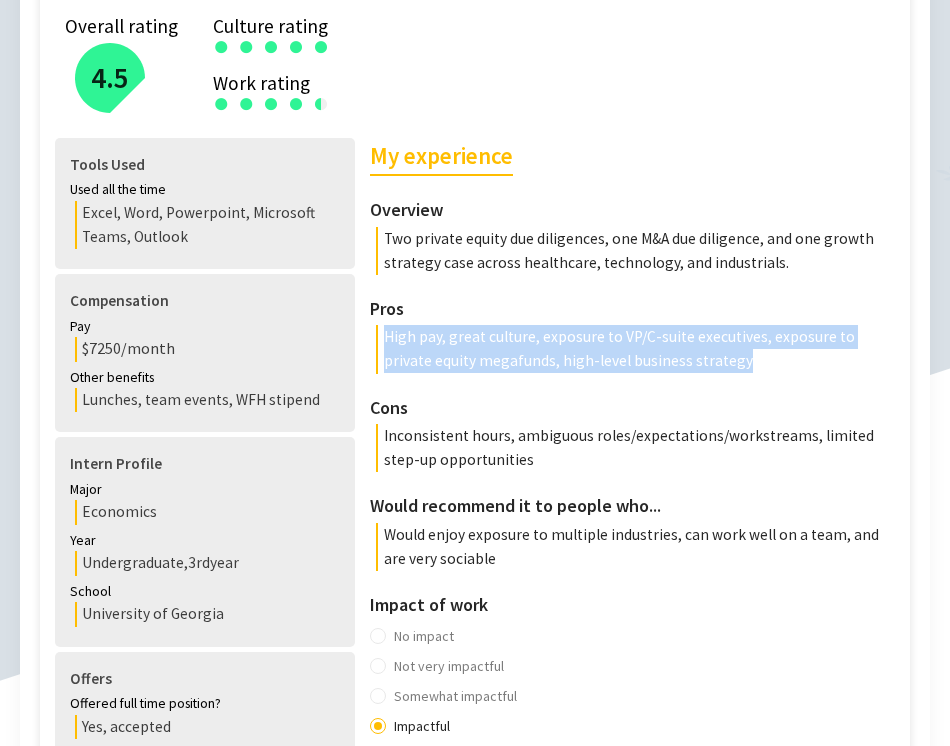drag, startPoint x: 682, startPoint y: 361, endPoint x: 371, endPoint y: 337, distance: 311.92468 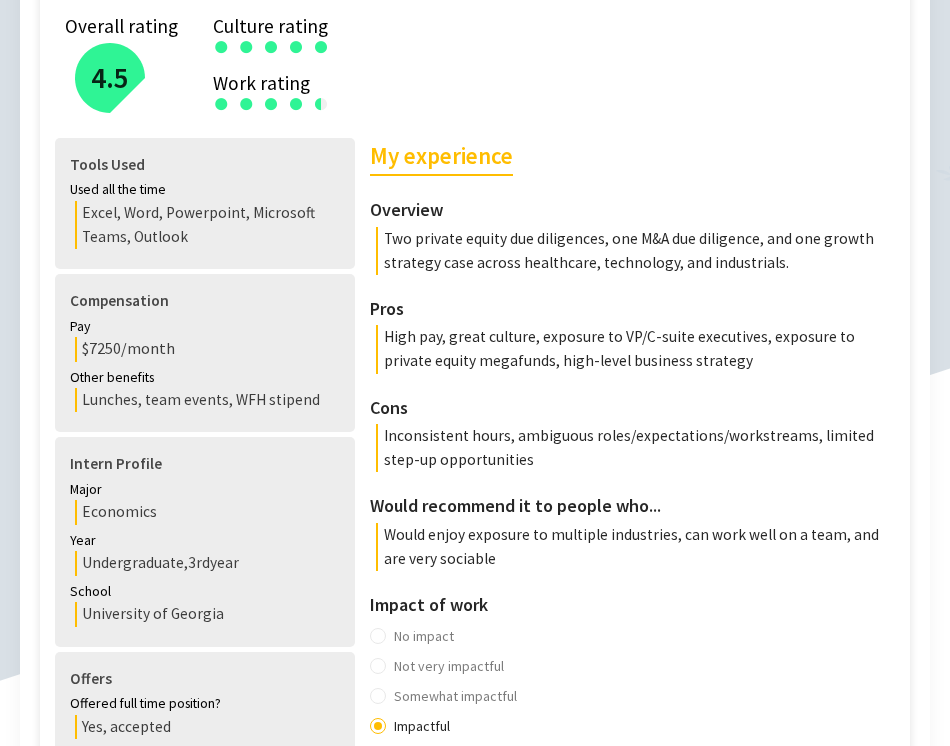 click on "Two private equity due diligences, one M&A due diligence, and one growth strategy case across healthcare, technology, and industrials." at bounding box center [638, 251] 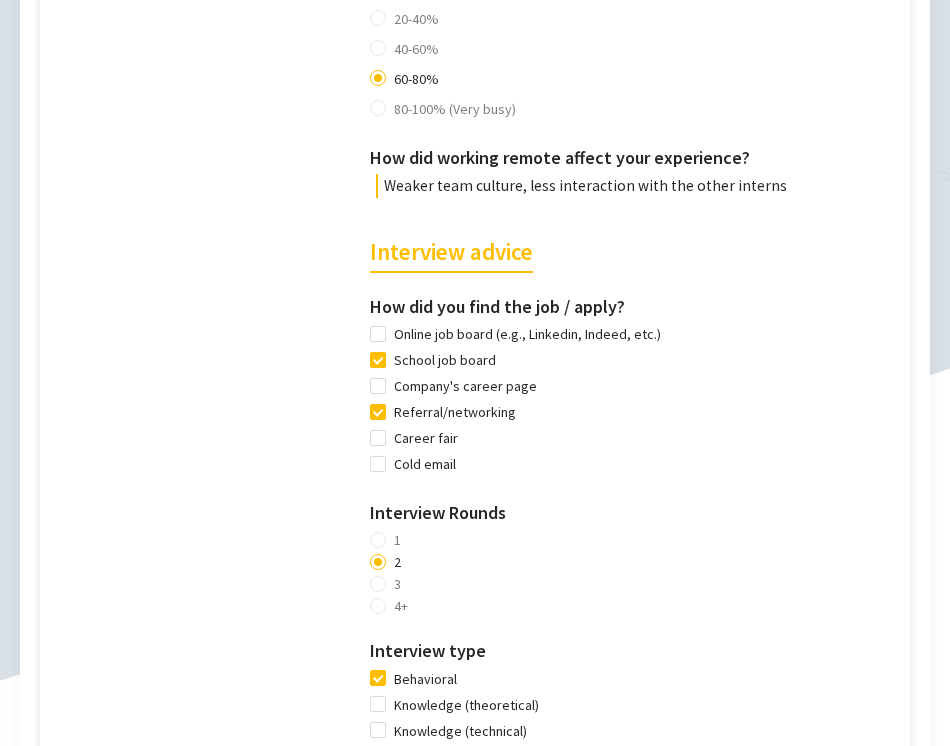 scroll, scrollTop: 1281, scrollLeft: 0, axis: vertical 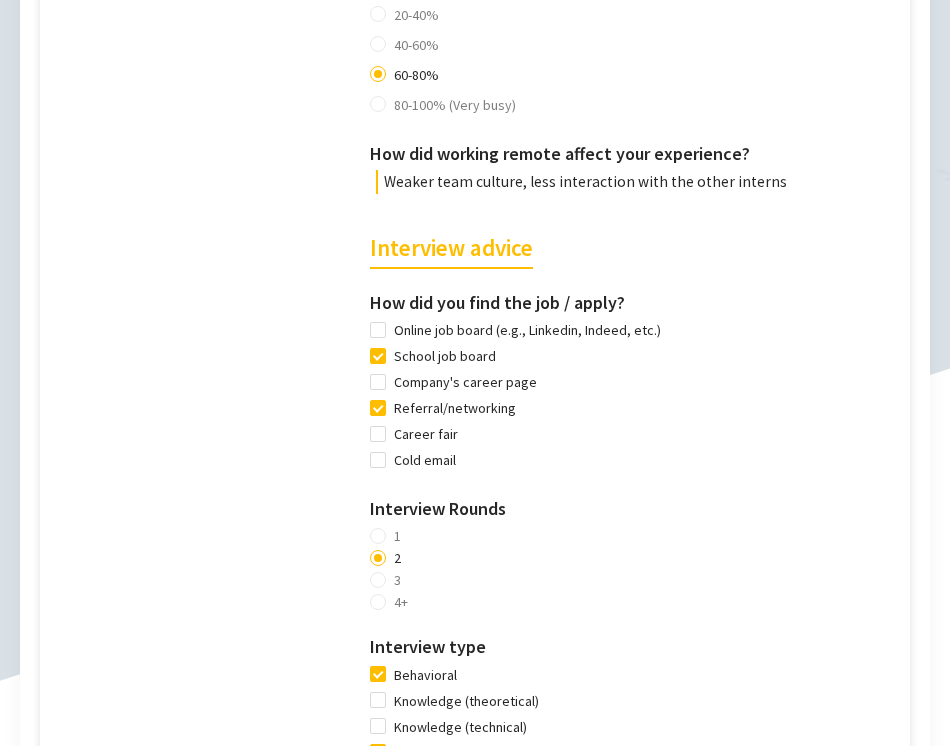 click on "Interview advice" at bounding box center (451, 231) 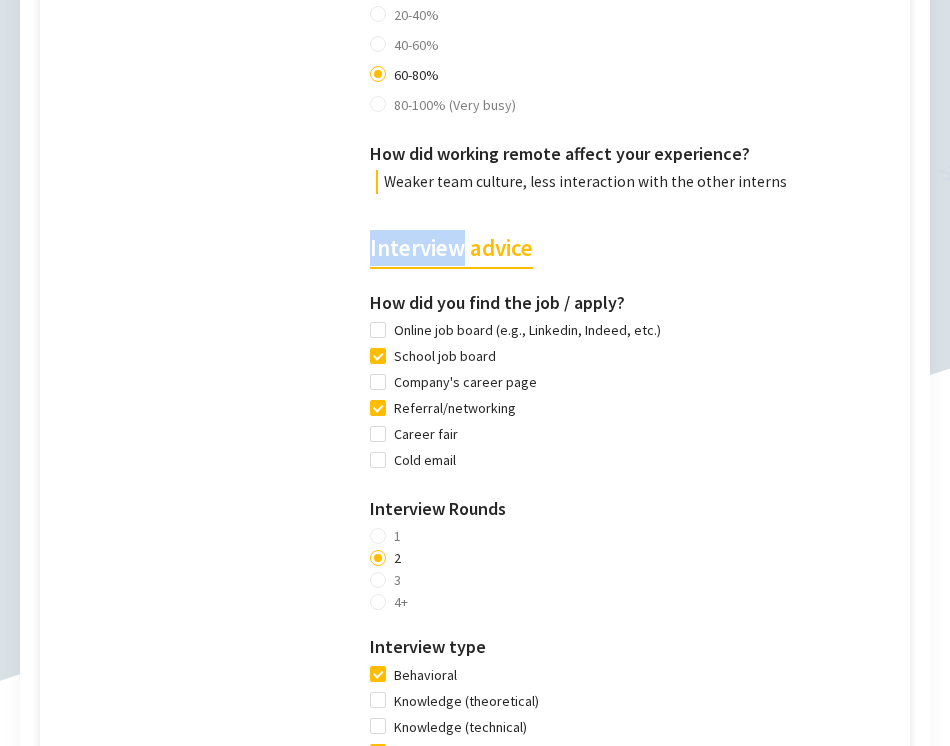 click on "Interview advice" at bounding box center [451, 231] 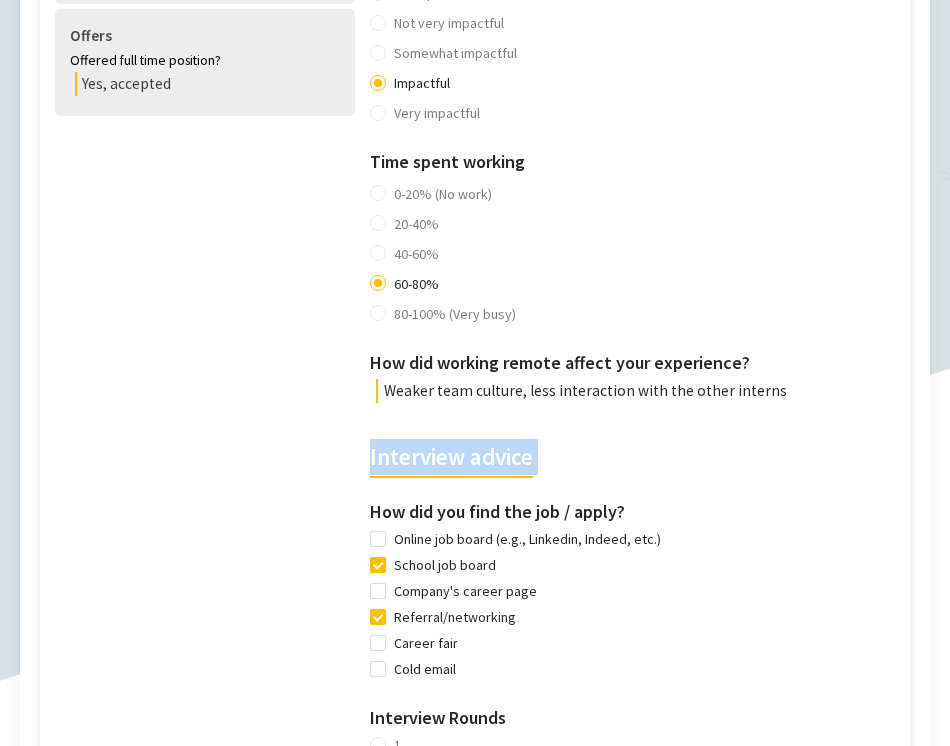 scroll, scrollTop: 1080, scrollLeft: 0, axis: vertical 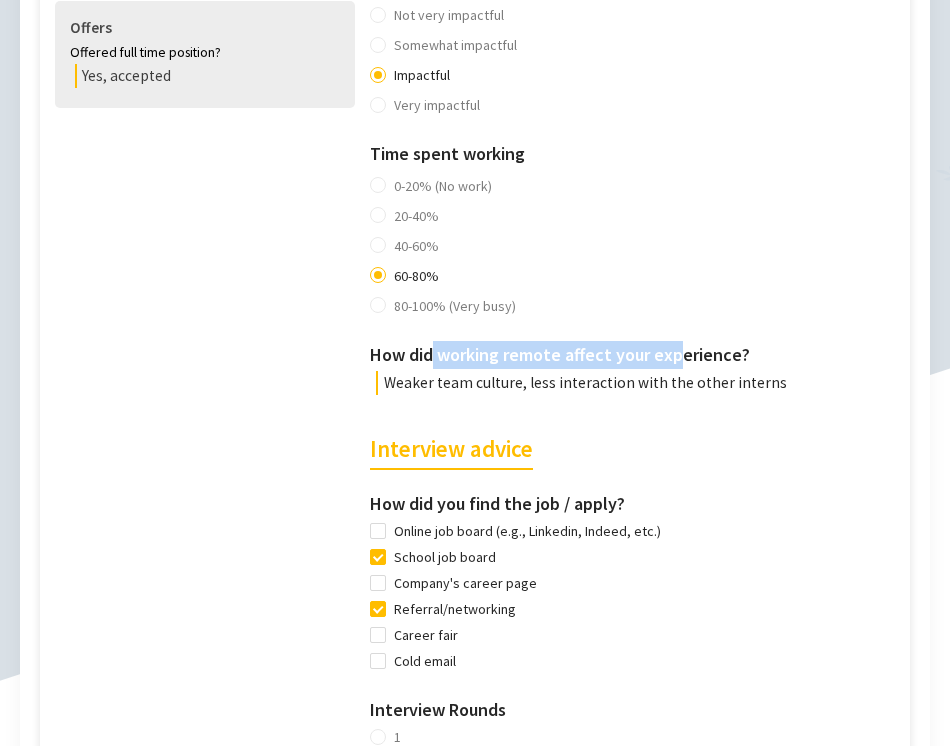 drag, startPoint x: 431, startPoint y: 347, endPoint x: 680, endPoint y: 354, distance: 249.09837 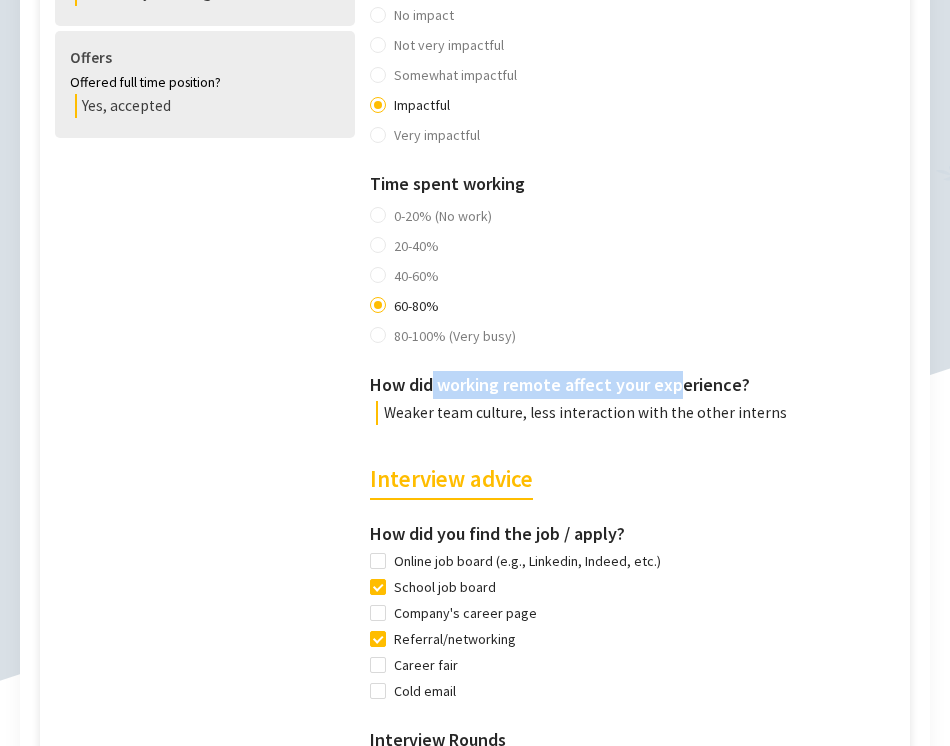 scroll, scrollTop: 1062, scrollLeft: 0, axis: vertical 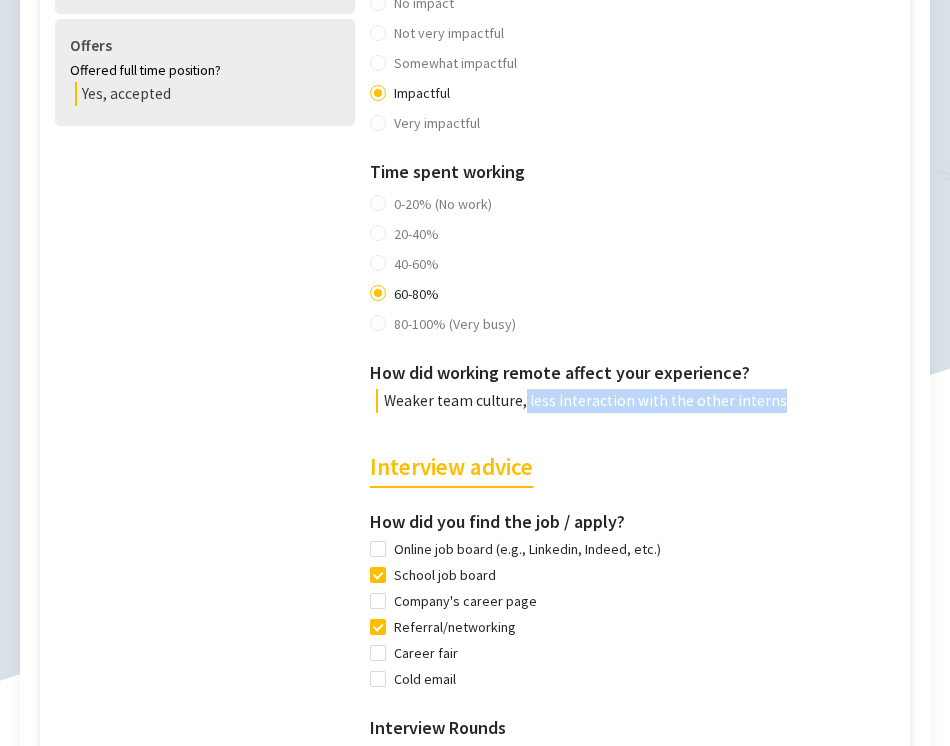 drag, startPoint x: 521, startPoint y: 399, endPoint x: 797, endPoint y: 398, distance: 276.0018 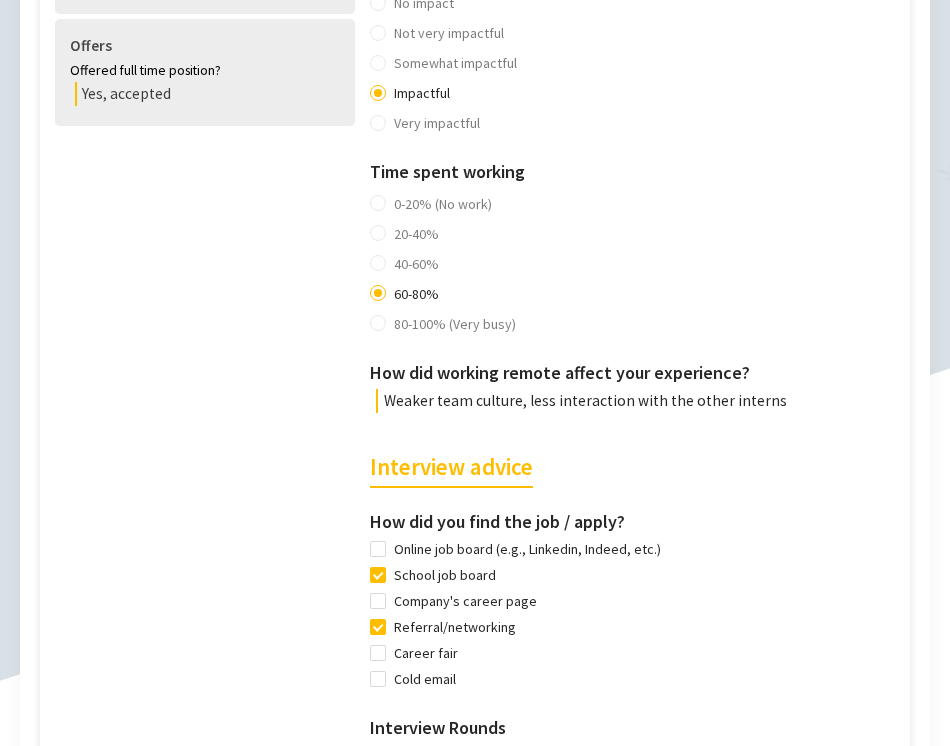 click on "Weaker team culture, less interaction with the other interns" at bounding box center (638, 401) 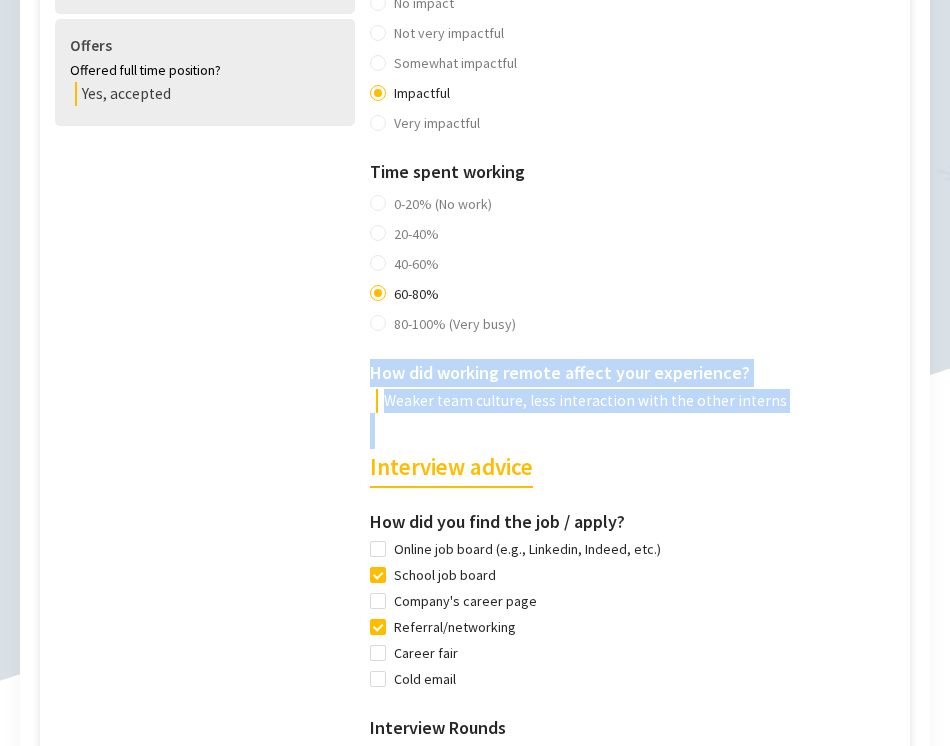 drag, startPoint x: 768, startPoint y: 393, endPoint x: 382, endPoint y: 369, distance: 386.7454 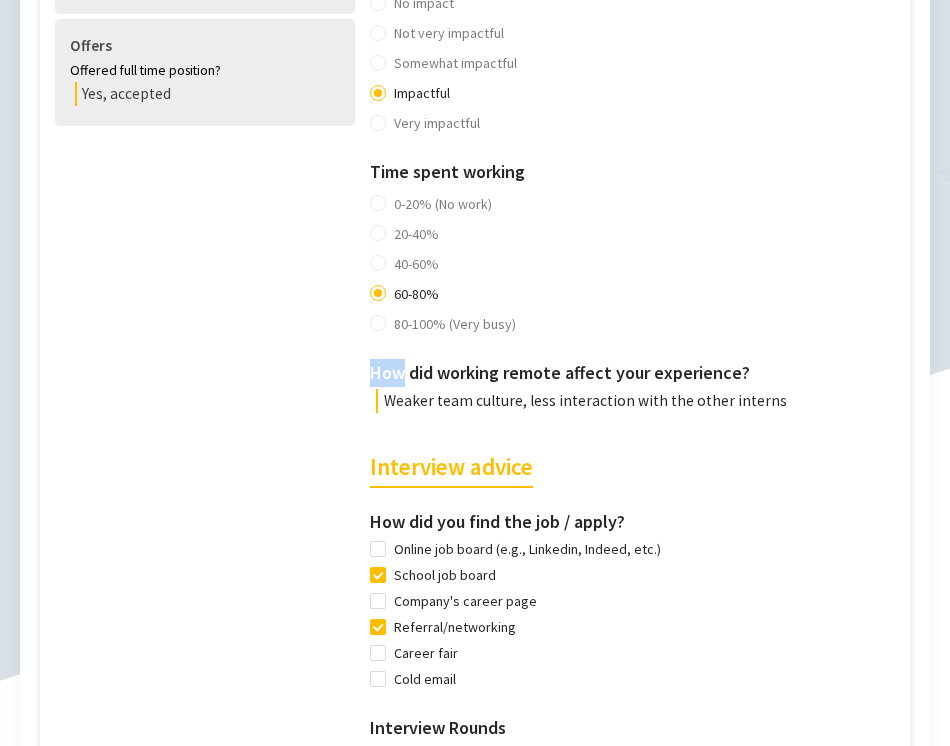 click on "Tools Used Used all the time Excel, Word, Powerpoint, Microsoft Teams, Outlook Compensation Pay $ [PAY] /month Other benefits Lunches, team events, WFH stipend Intern Profile Major Economics Year Undergraduate , [YEAR] year School University of Georgia Offers Offered full time position? Yes, accepted My experience Overview Two private equity due diligences, one M&A due diligence, and one growth strategy case across healthcare, technology, and industrials. Pros High pay, great culture, exposure to VP/C-suite executives, exposure to private equity megafunds, high-level business strategy Cons Inconsistent hours, ambiguous roles/expectations/workstreams, limited step-up opportunities Would recommend it to people who... Would enjoy exposure to multiple industries, can work well on a team, and are very sociable Impact of work No impact Not very impactful Somewhat impactful Impactful Very impactful Time spent working 0-20% (No work) 20-40% 40-60% 60-80% 80-100% (Very busy) Interview advice School job board Career fair" at bounding box center (477, 393) 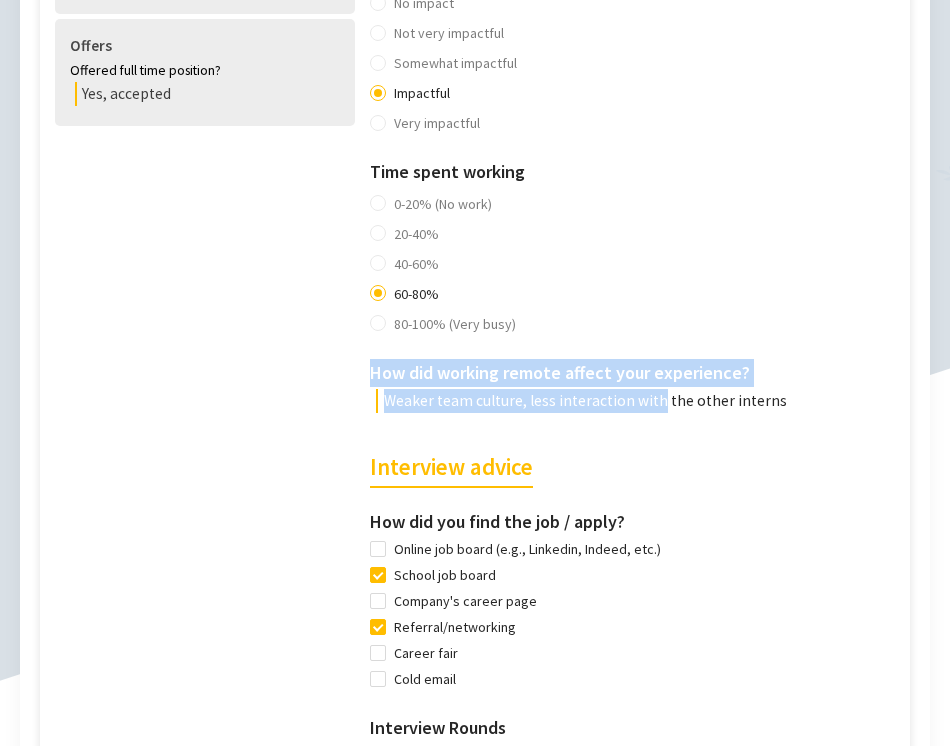 drag, startPoint x: 366, startPoint y: 370, endPoint x: 638, endPoint y: 388, distance: 272.59494 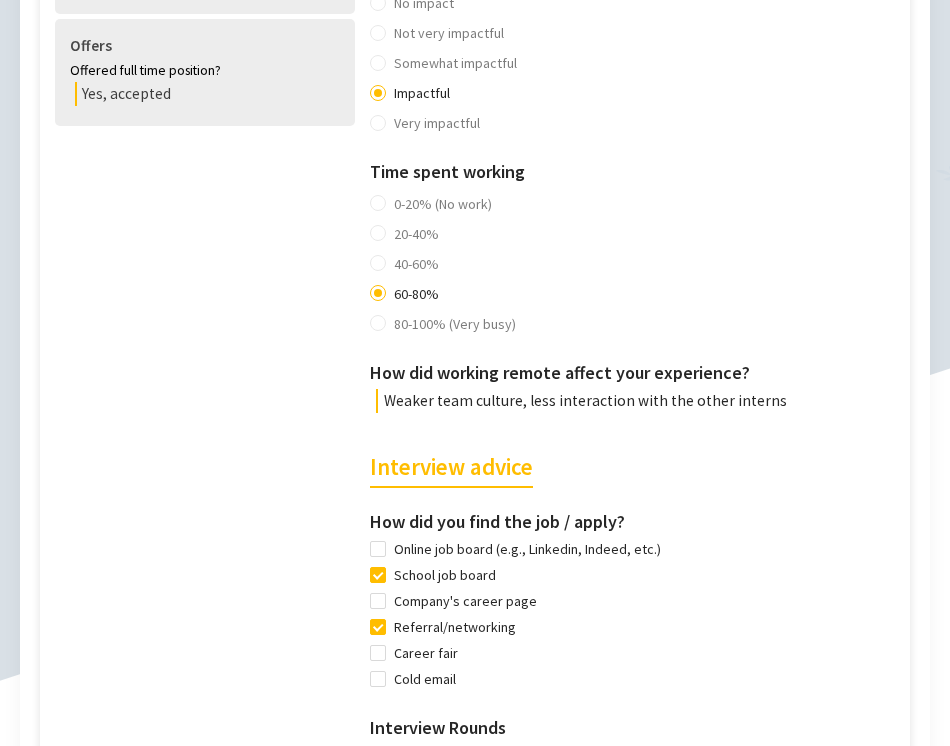 click on "Weaker team culture, less interaction with the other interns" at bounding box center [638, 401] 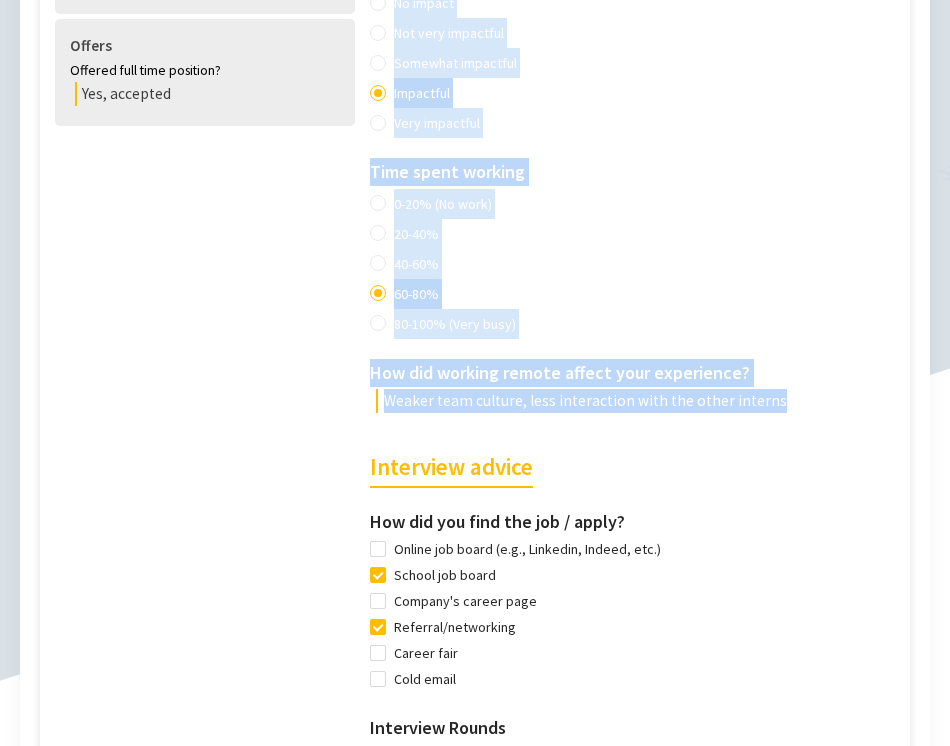 drag, startPoint x: 788, startPoint y: 400, endPoint x: 346, endPoint y: 340, distance: 446.0538 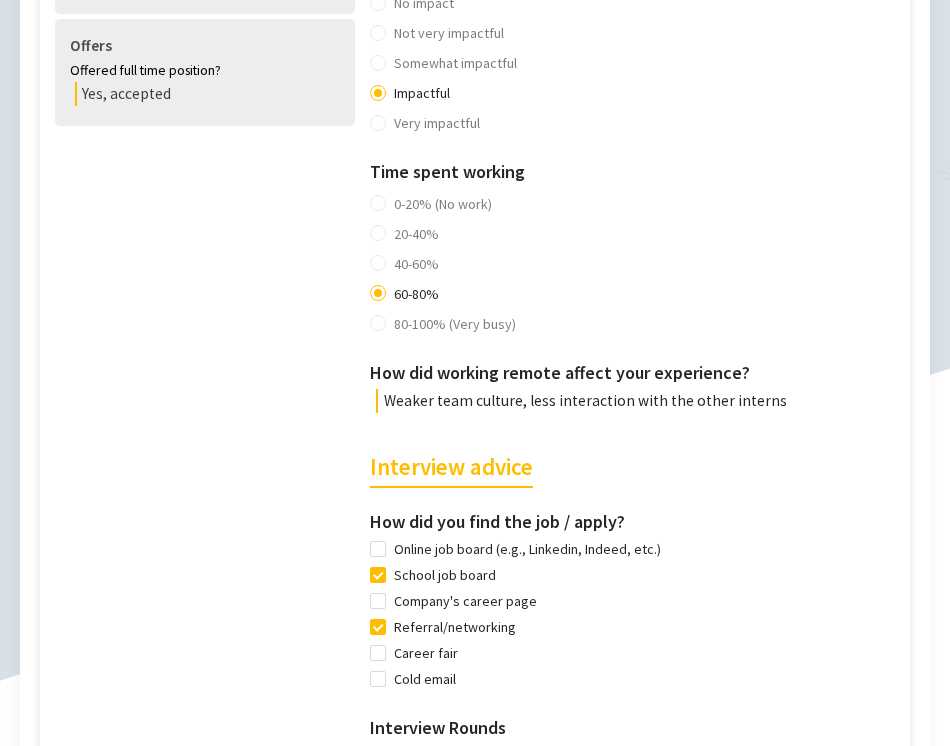 click on "Tools Used Used all the time Excel, Word, Powerpoint, Microsoft Teams, Outlook Compensation Pay $ [PAY] /month Other benefits Lunches, team events, WFH stipend Intern Profile Major Economics Year Undergraduate , [YEAR] year School University of Georgia Offers Offered full time position? Yes, accepted My experience Overview Two private equity due diligences, one M&A due diligence, and one growth strategy case across healthcare, technology, and industrials. Pros High pay, great culture, exposure to VP/C-suite executives, exposure to private equity megafunds, high-level business strategy Cons Inconsistent hours, ambiguous roles/expectations/workstreams, limited step-up opportunities Would recommend it to people who... Would enjoy exposure to multiple industries, can work well on a team, and are very sociable Impact of work No impact Not very impactful Somewhat impactful Impactful Very impactful Time spent working 0-20% (No work) 20-40% 40-60% 60-80% 80-100% (Very busy) Interview advice School job board Career fair" at bounding box center [477, 393] 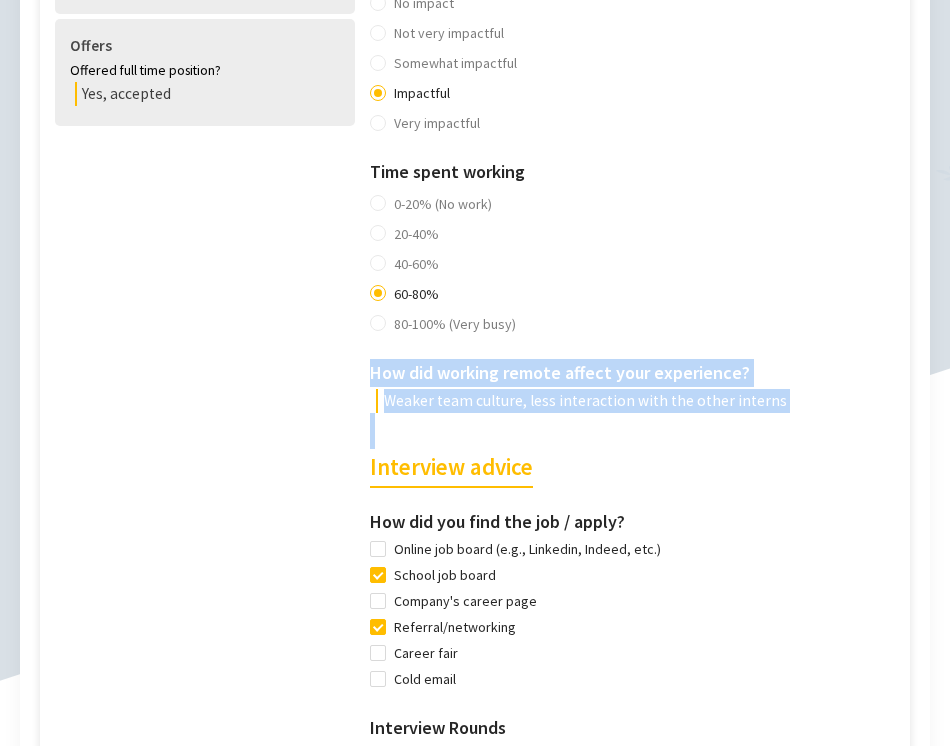 drag, startPoint x: 364, startPoint y: 355, endPoint x: 782, endPoint y: 407, distance: 421.22205 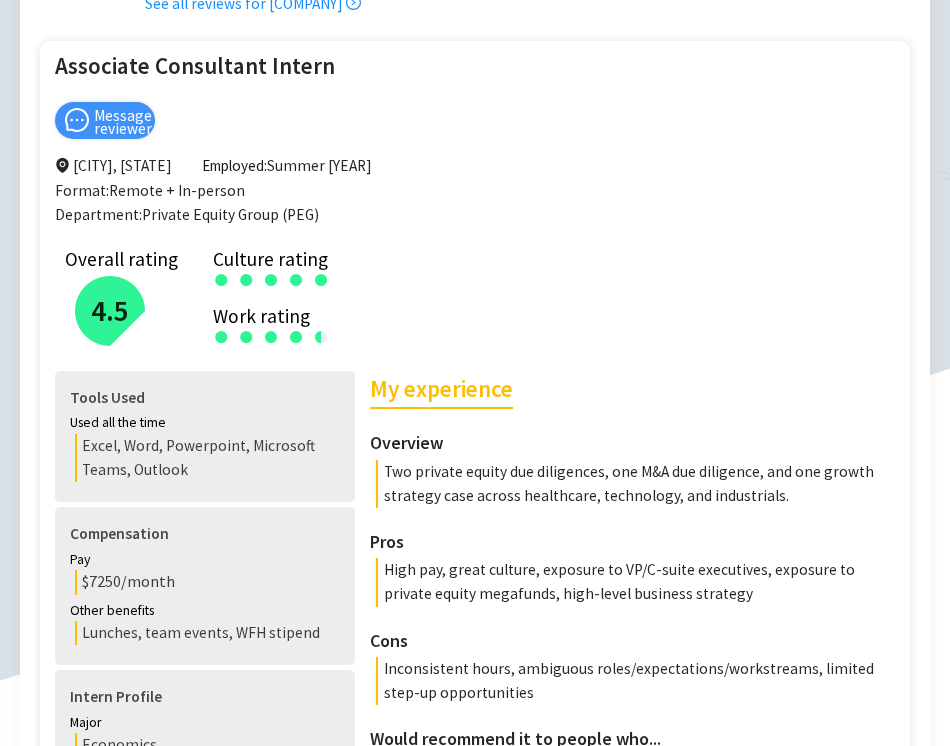 scroll, scrollTop: 195, scrollLeft: 0, axis: vertical 